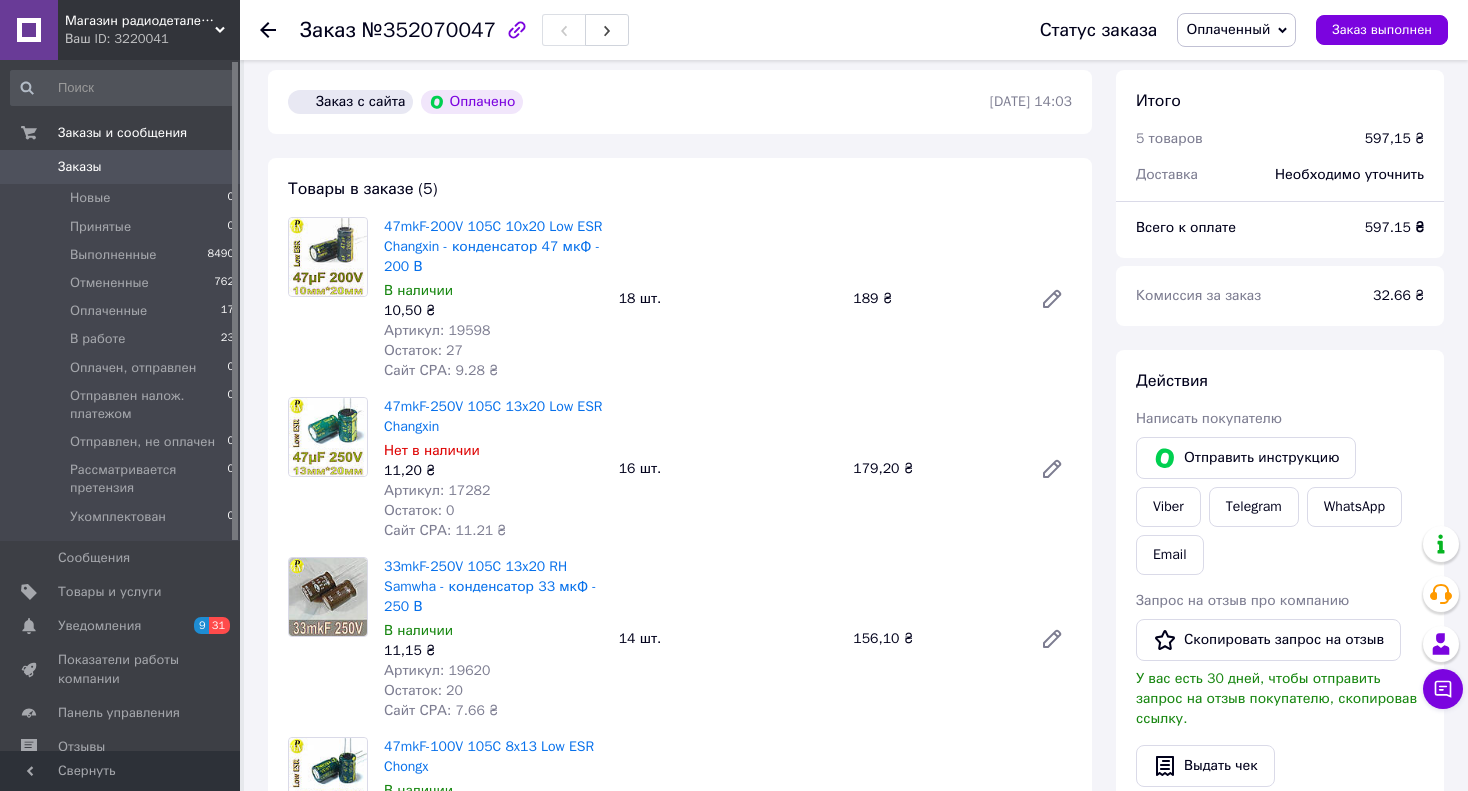 scroll, scrollTop: 0, scrollLeft: 0, axis: both 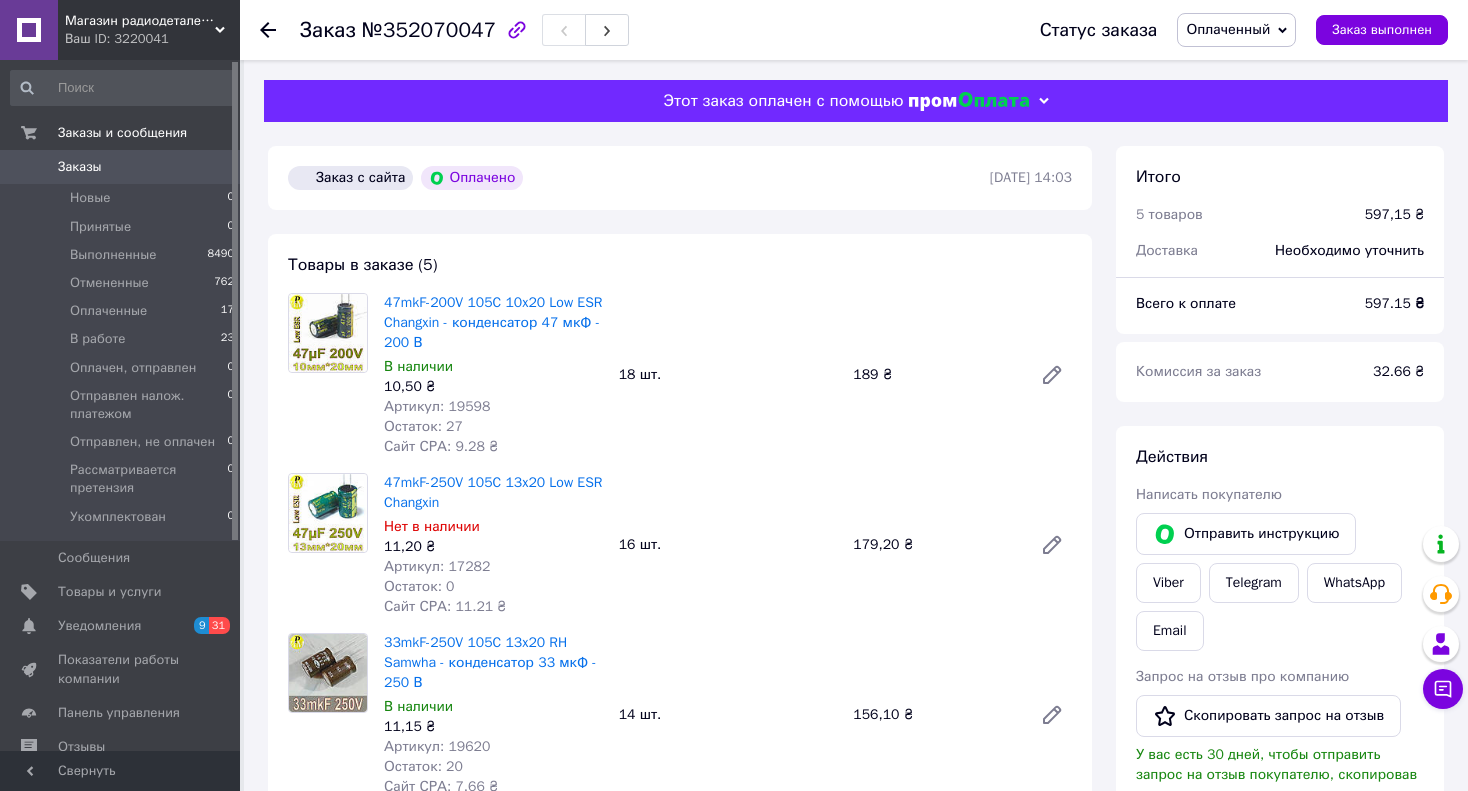 click on "Артикул: 19598" at bounding box center [437, 406] 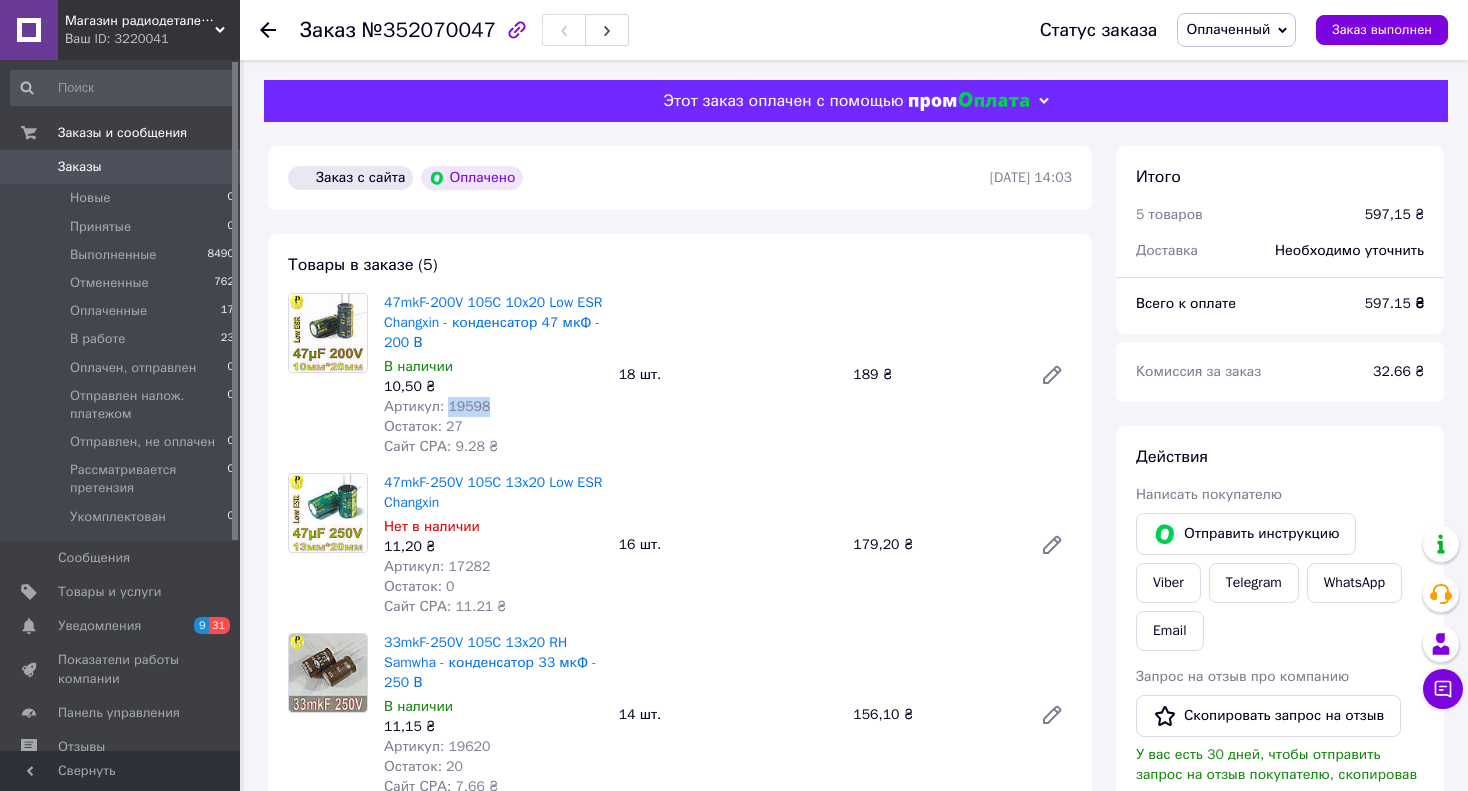click on "Артикул: 19598" at bounding box center [437, 406] 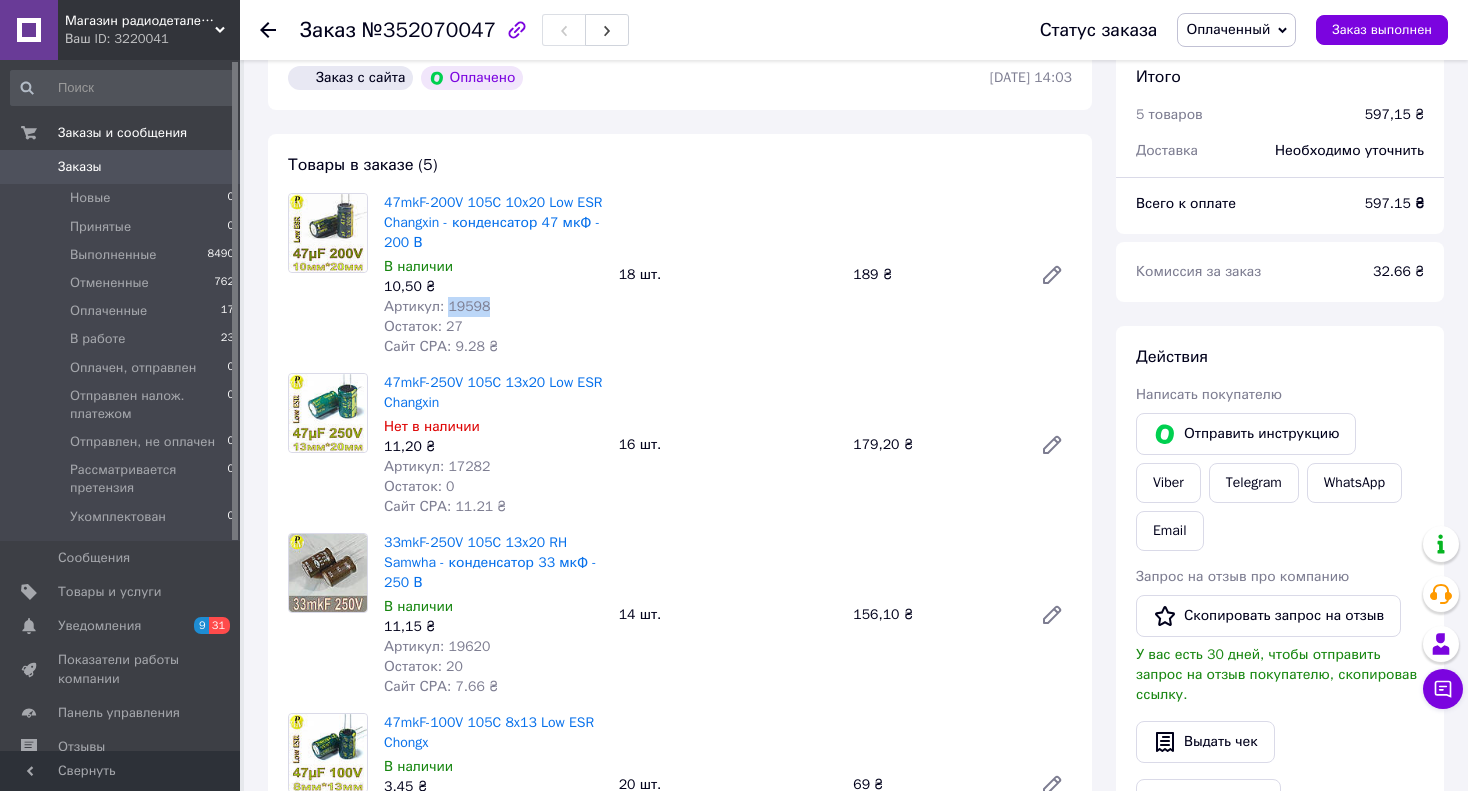 scroll, scrollTop: 200, scrollLeft: 0, axis: vertical 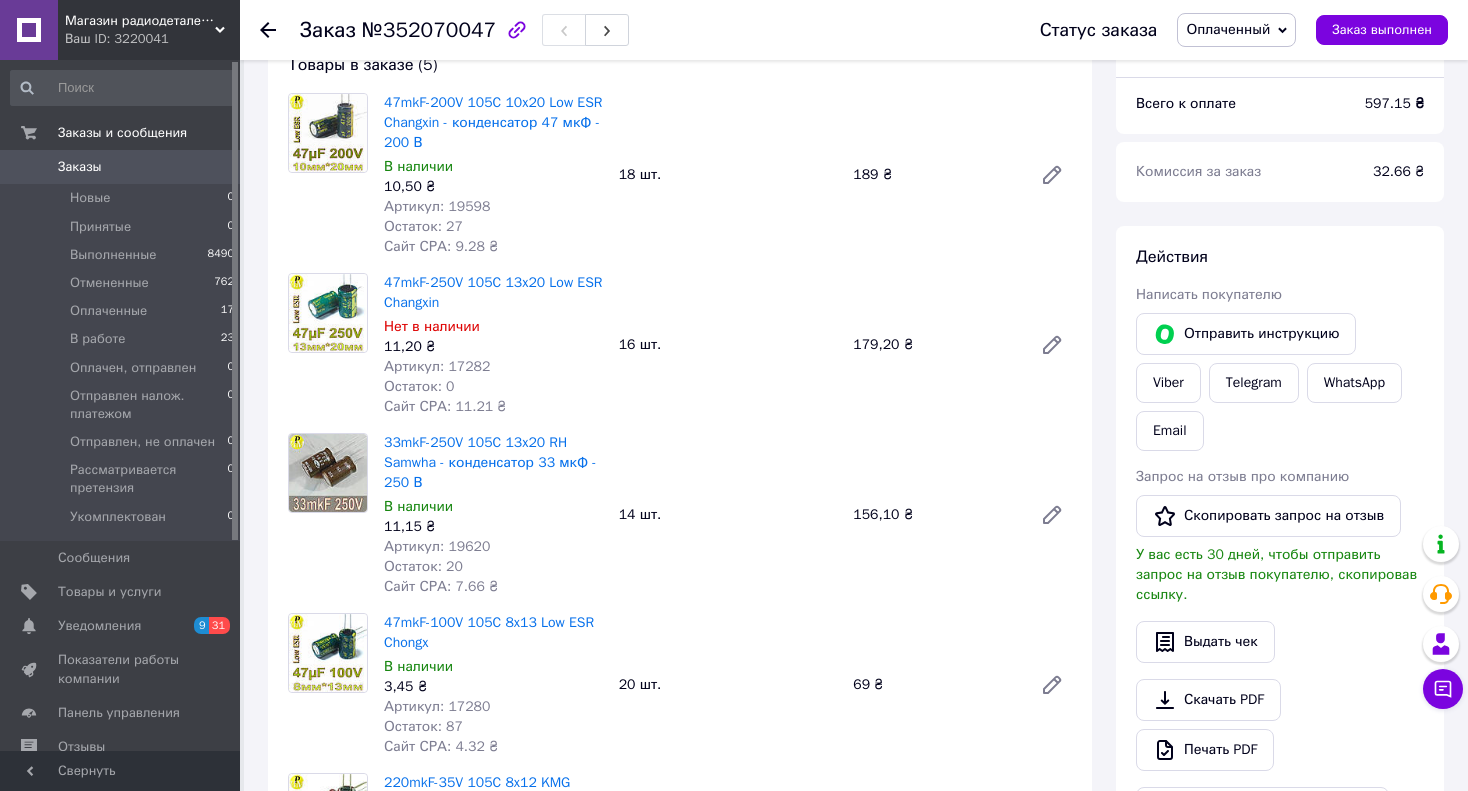 click on "Артикул: 17282" at bounding box center [437, 366] 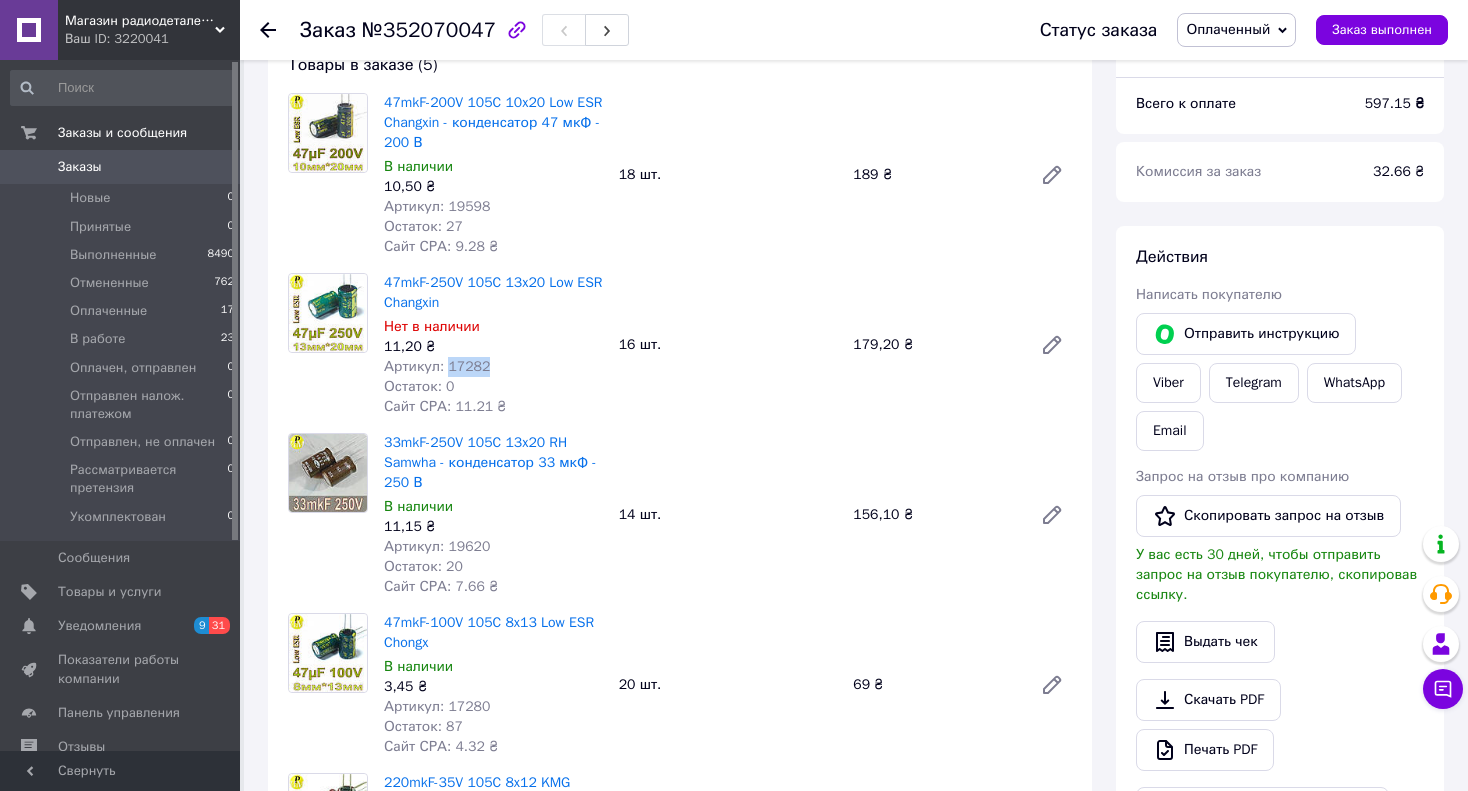 click on "Артикул: 17282" at bounding box center [437, 366] 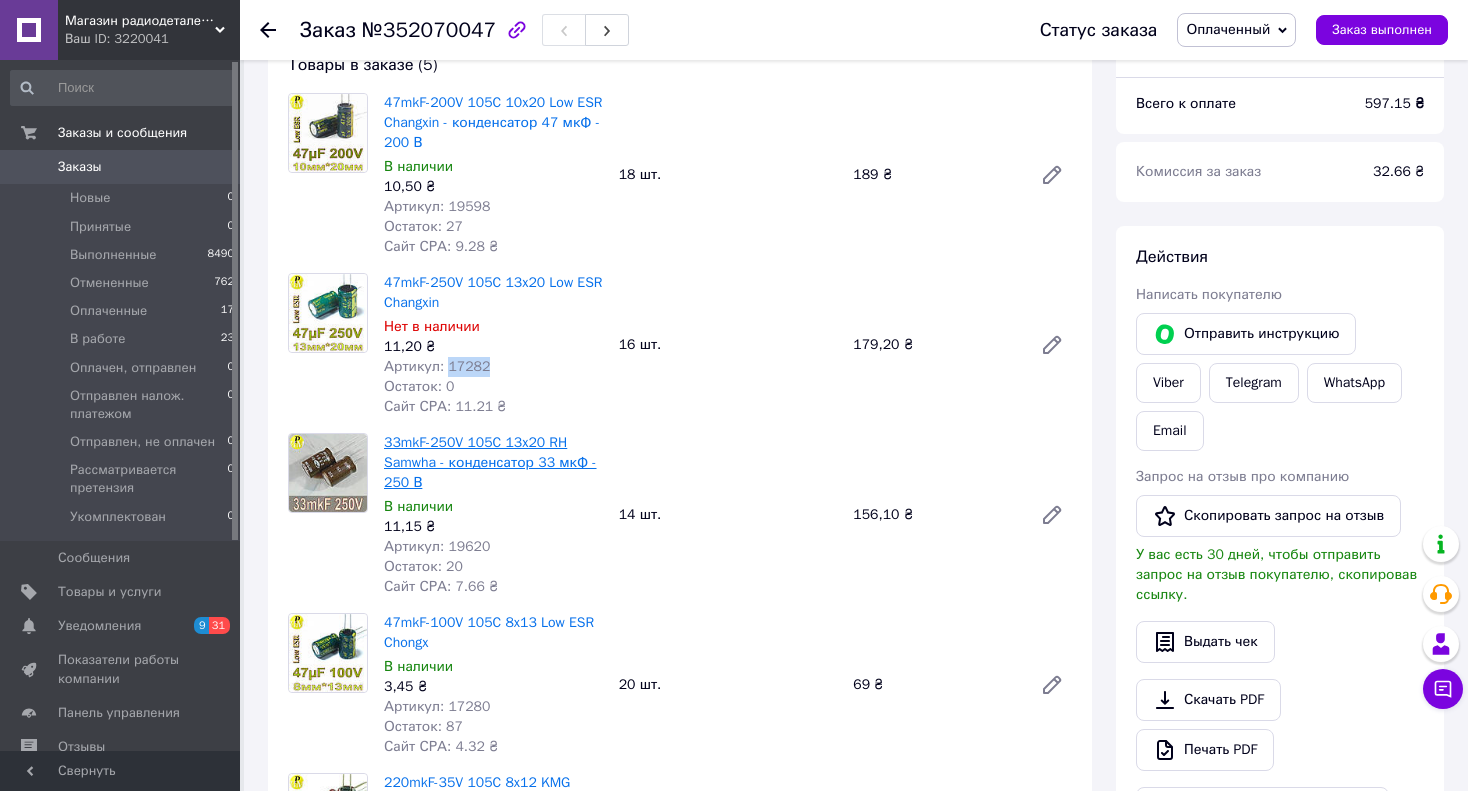 scroll, scrollTop: 300, scrollLeft: 0, axis: vertical 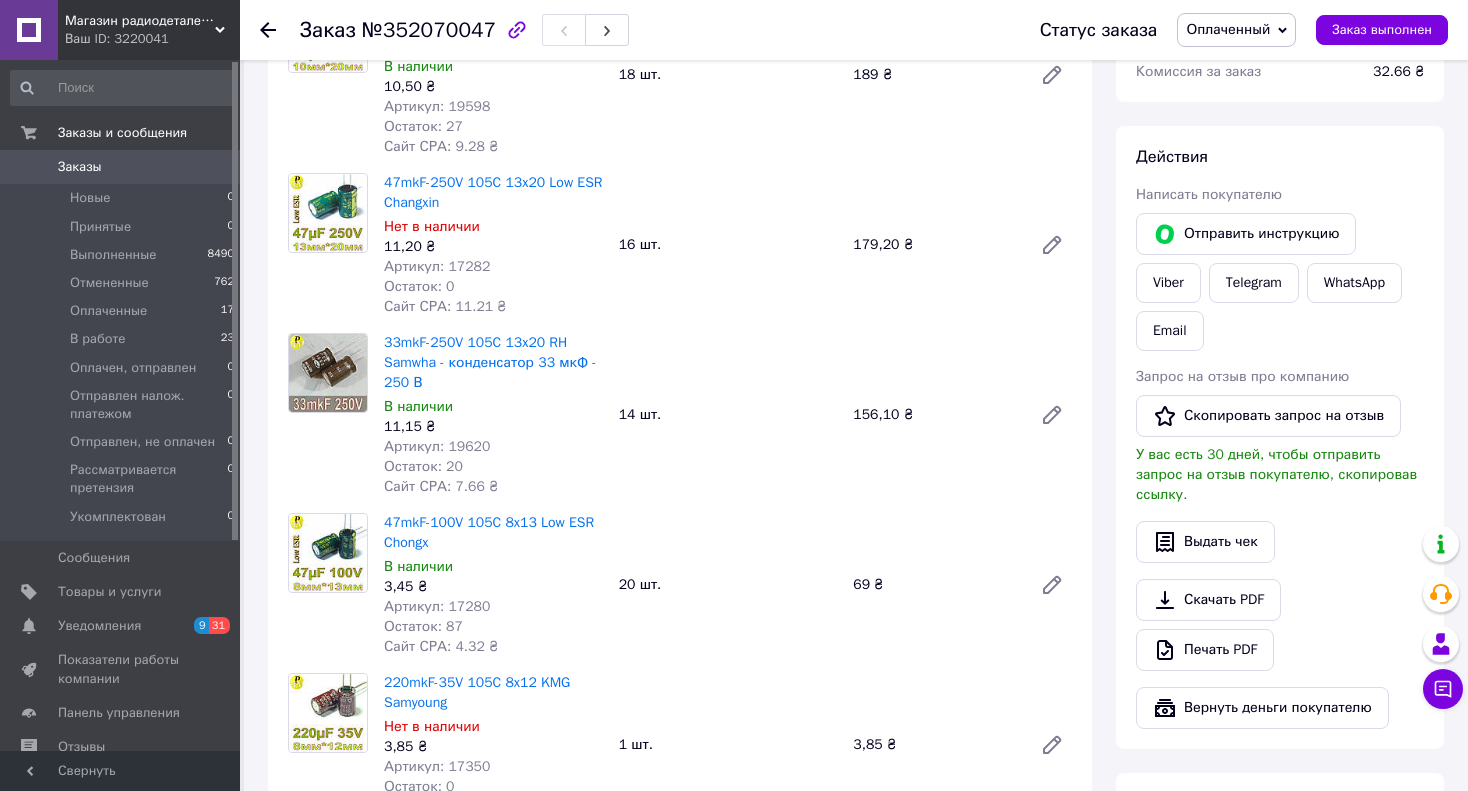 click on "Артикул: 19620" at bounding box center [437, 446] 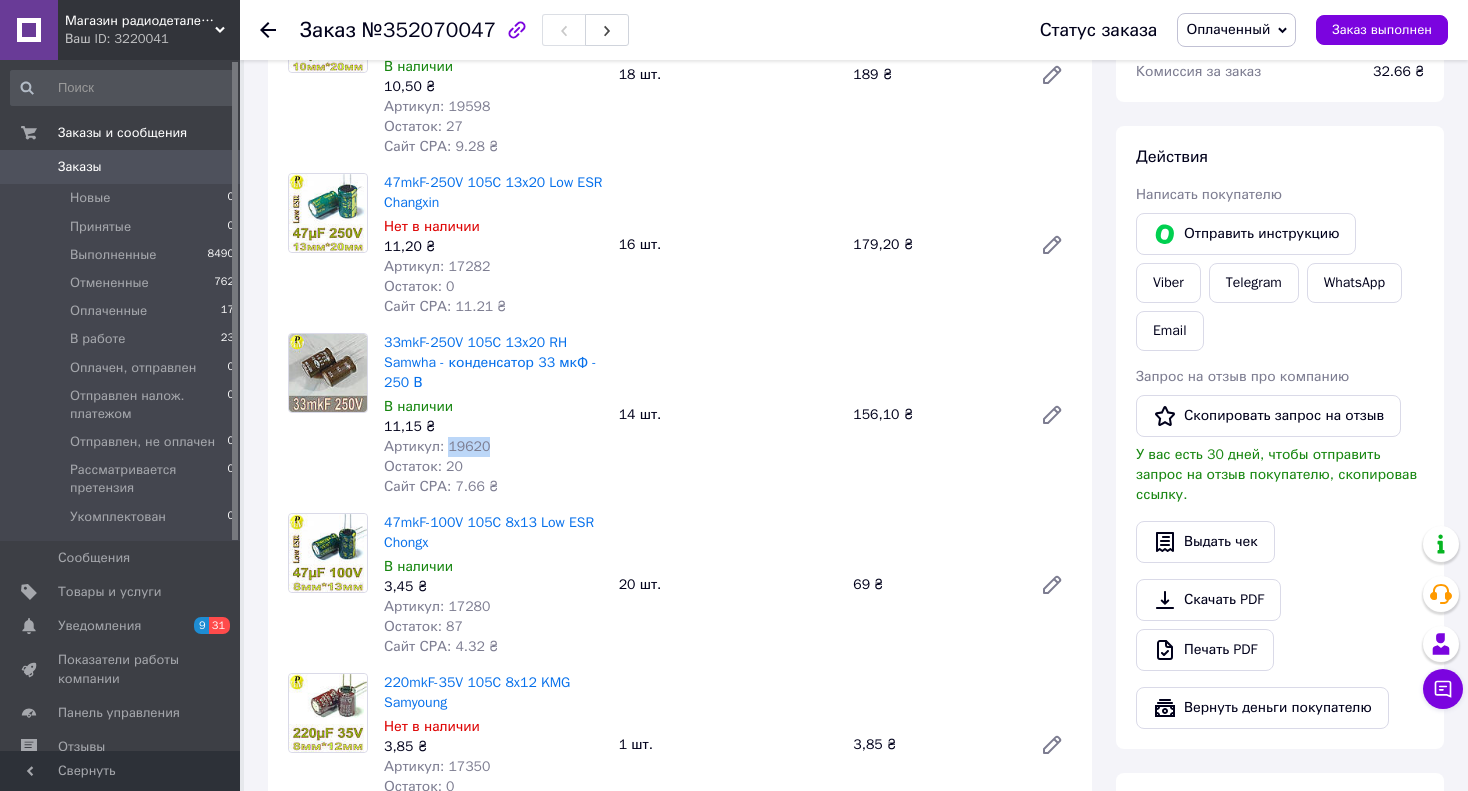 click on "Артикул: 19620" at bounding box center [437, 446] 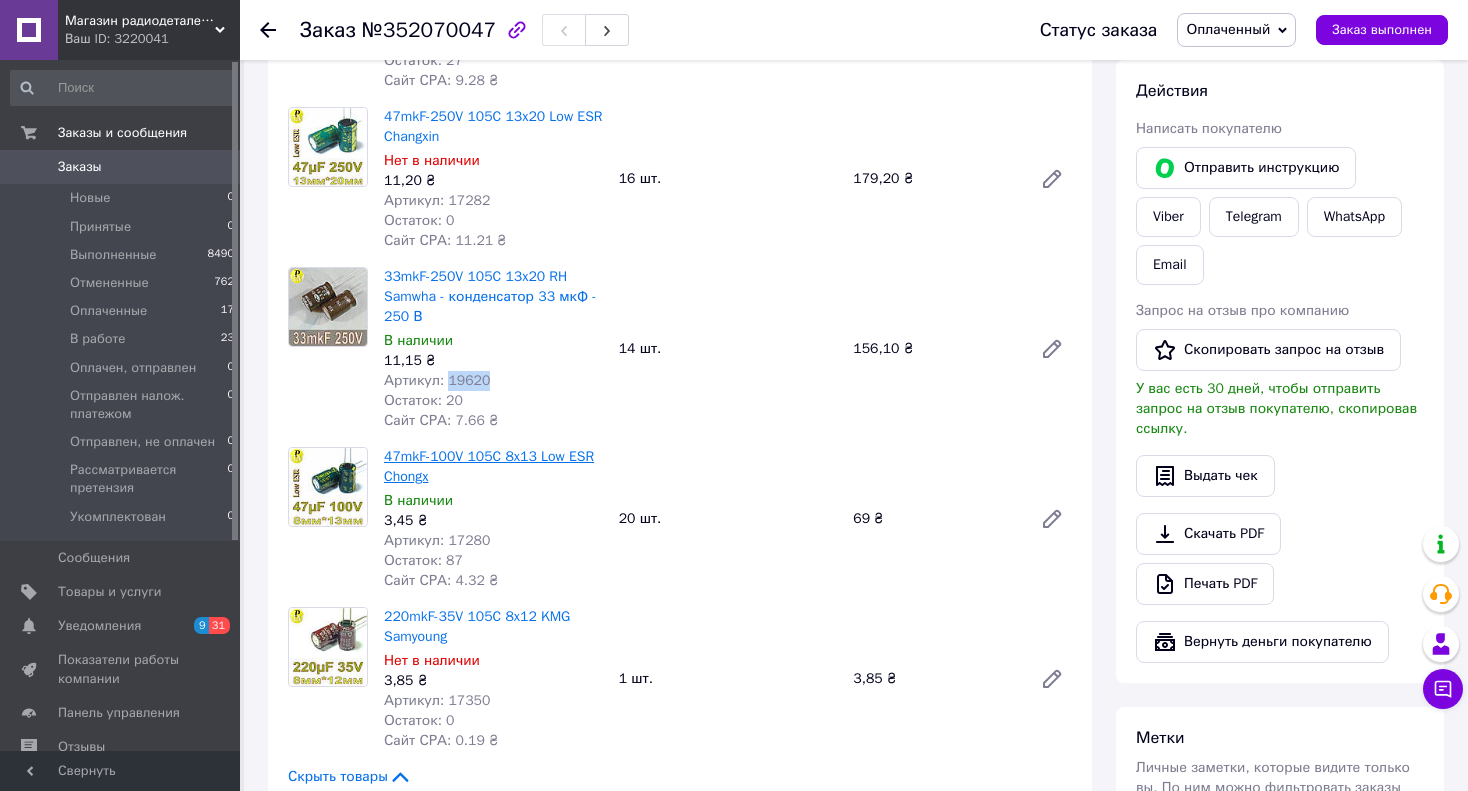 scroll, scrollTop: 400, scrollLeft: 0, axis: vertical 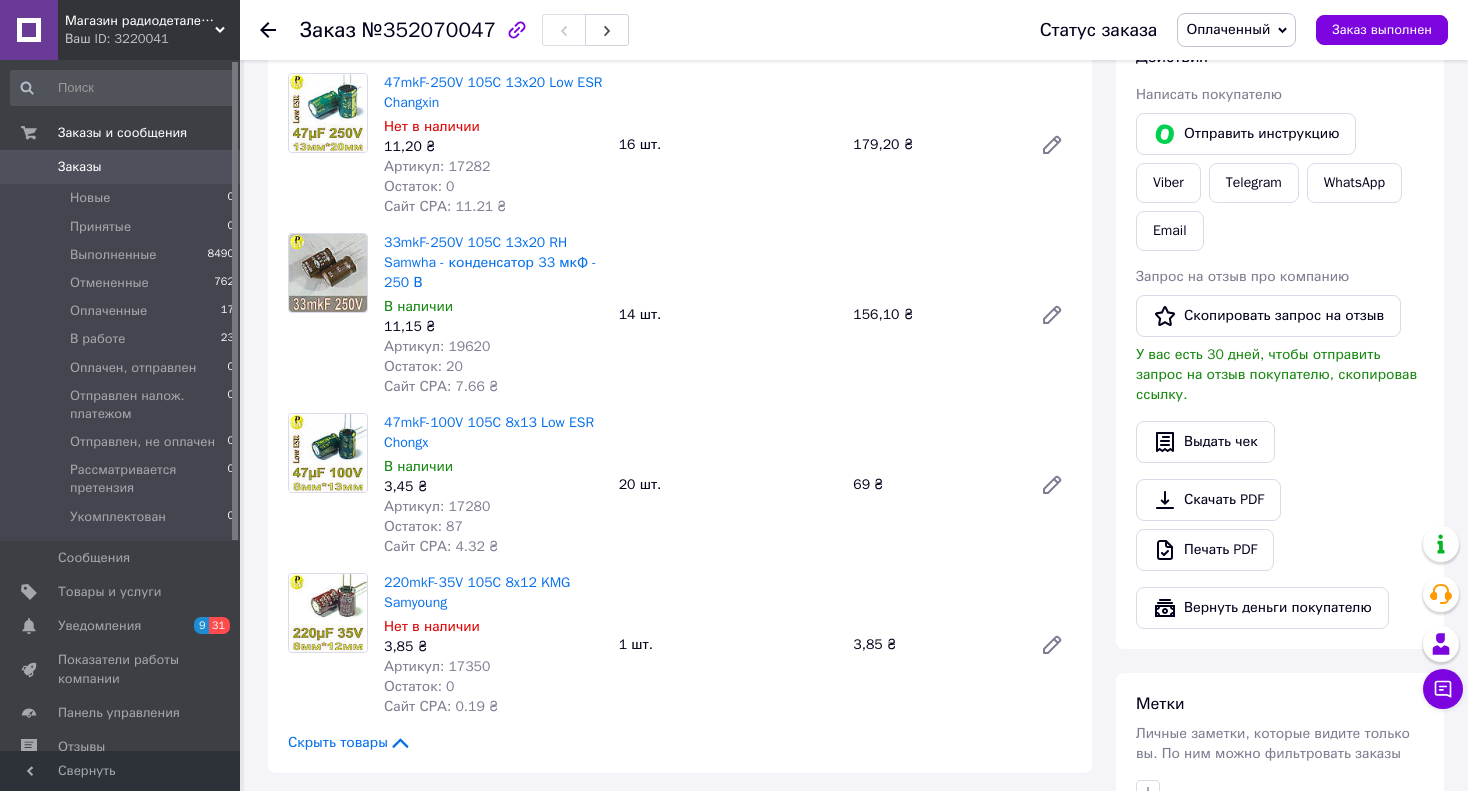 click on "Артикул: 17280" at bounding box center [437, 506] 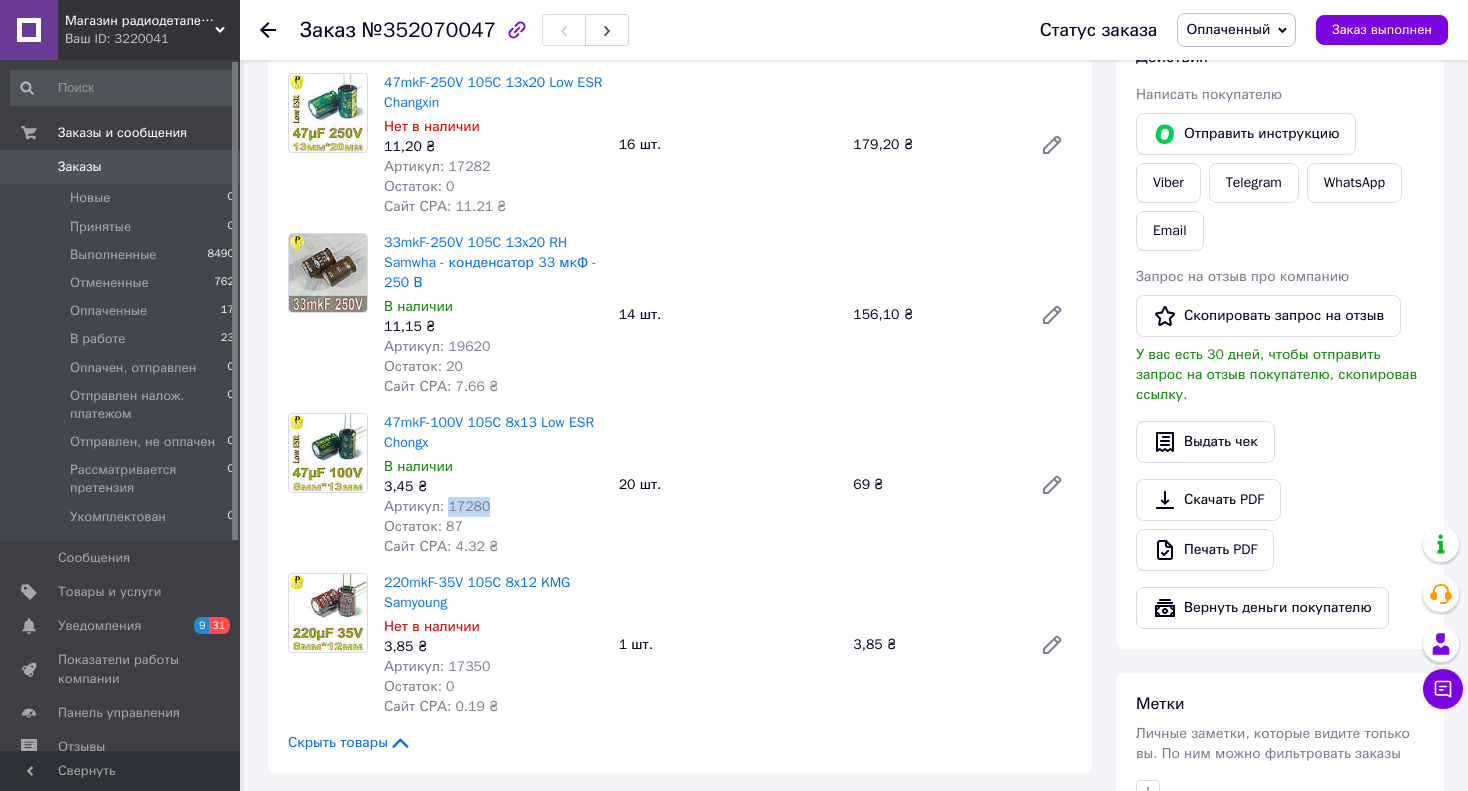 click on "Артикул: 17280" at bounding box center [437, 506] 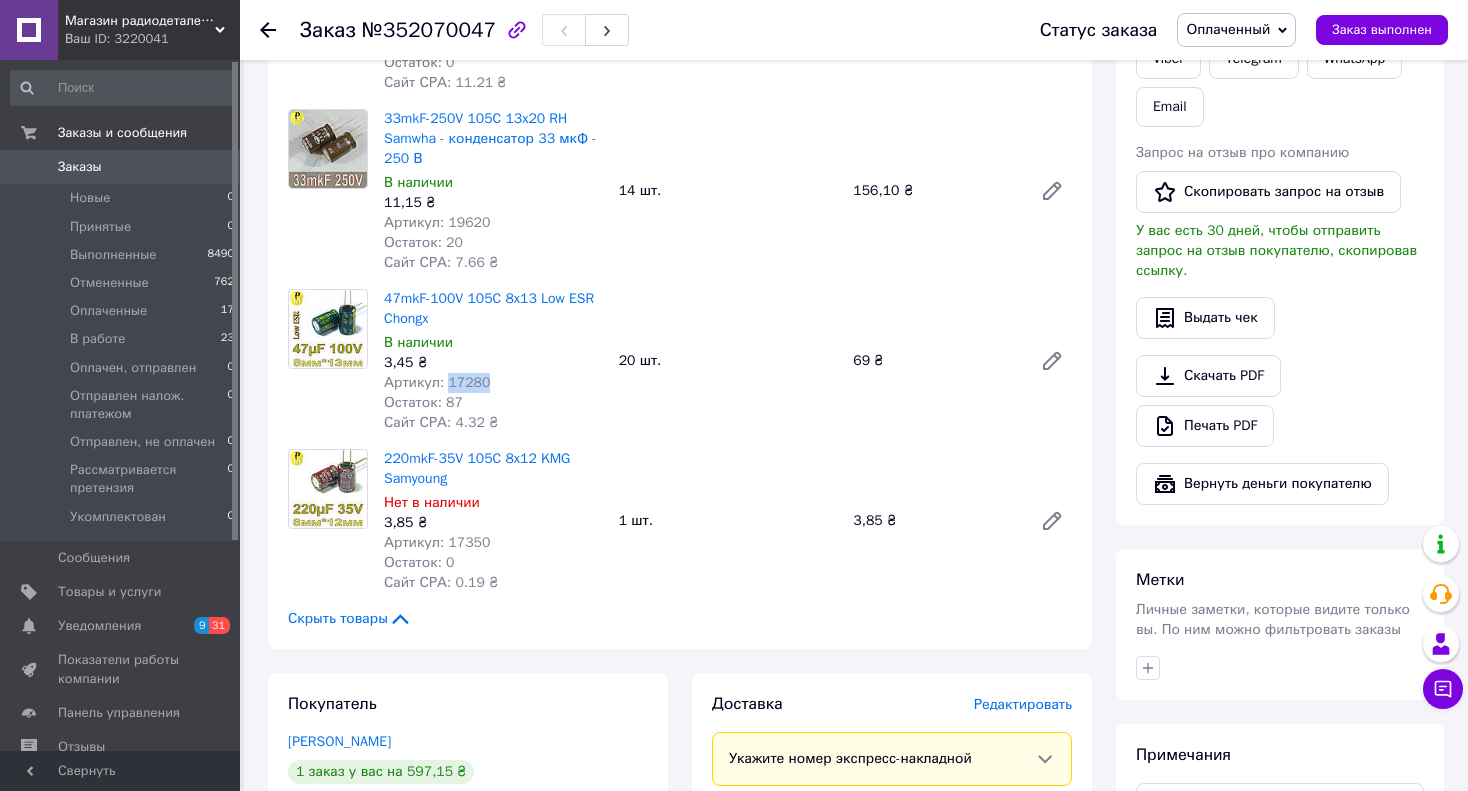 scroll, scrollTop: 600, scrollLeft: 0, axis: vertical 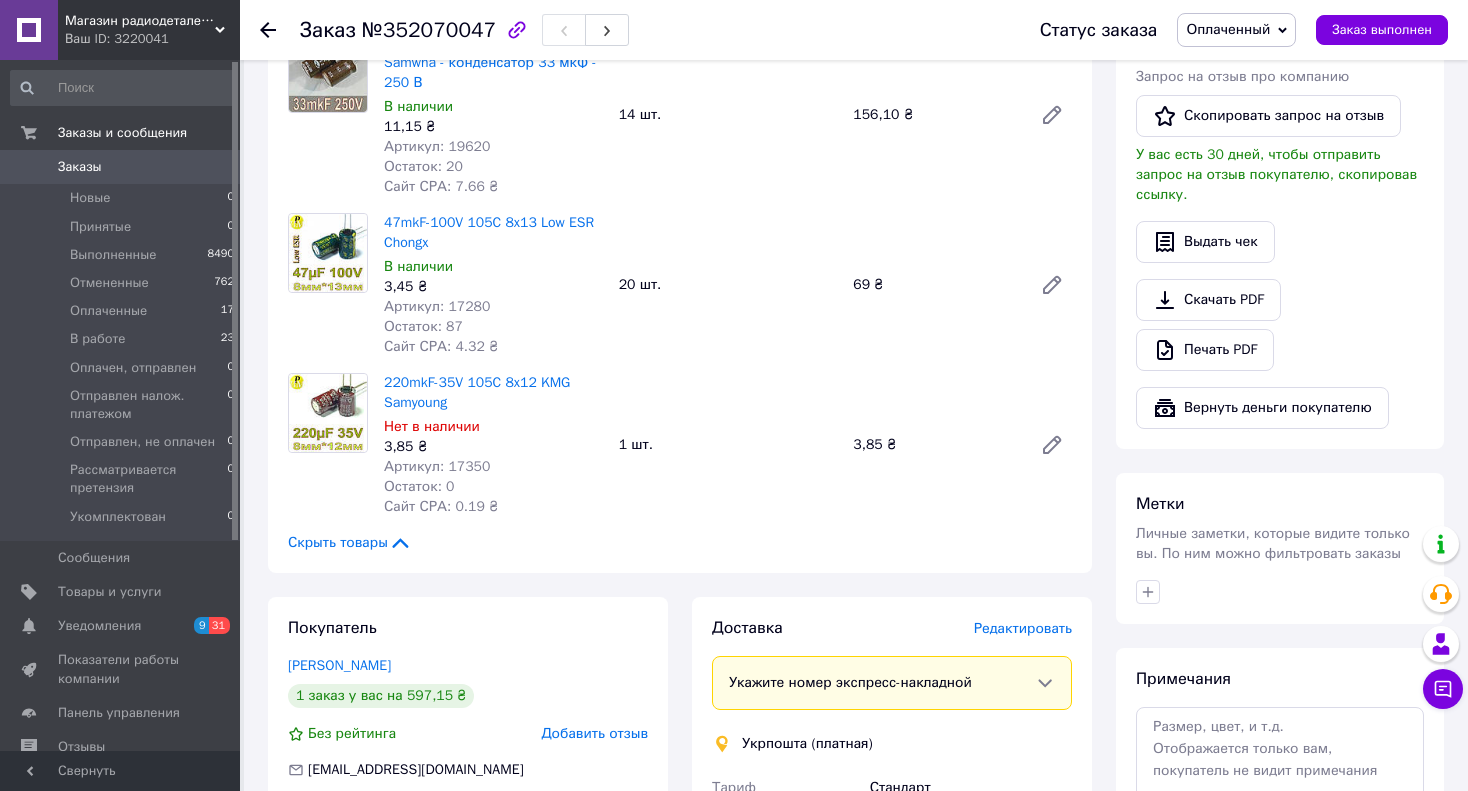click on "Артикул: 17350" at bounding box center (437, 466) 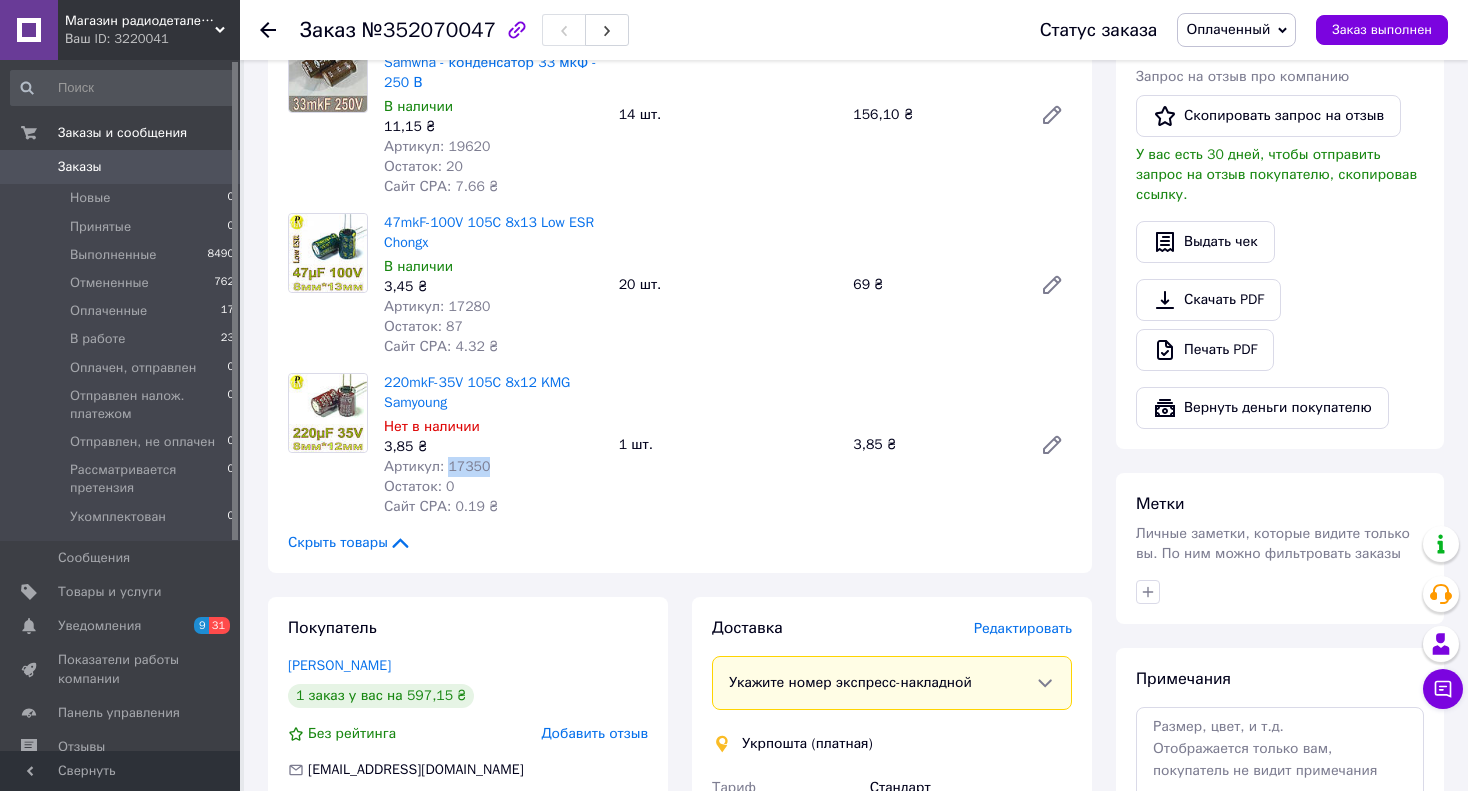 click on "Артикул: 17350" at bounding box center (437, 466) 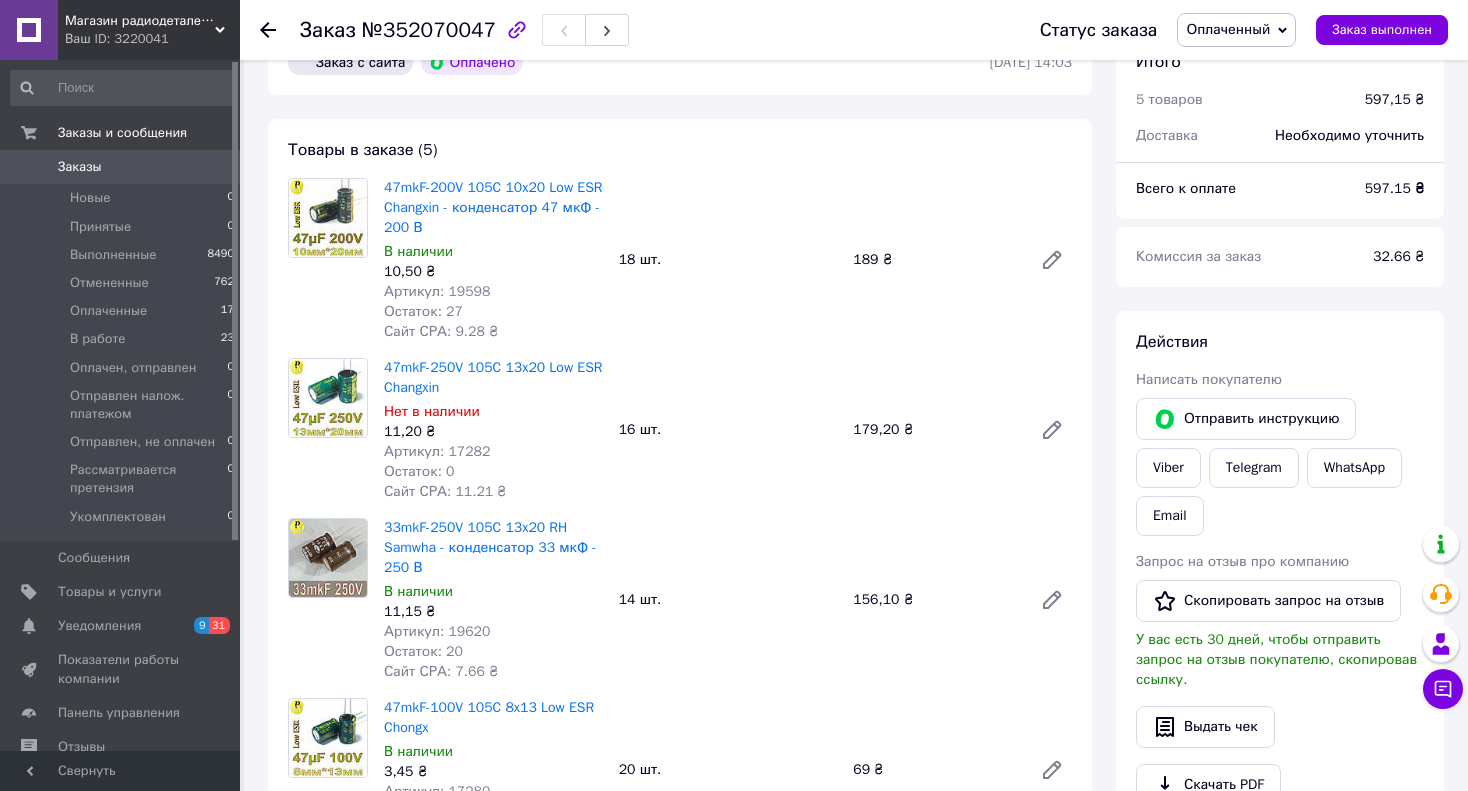 scroll, scrollTop: 0, scrollLeft: 0, axis: both 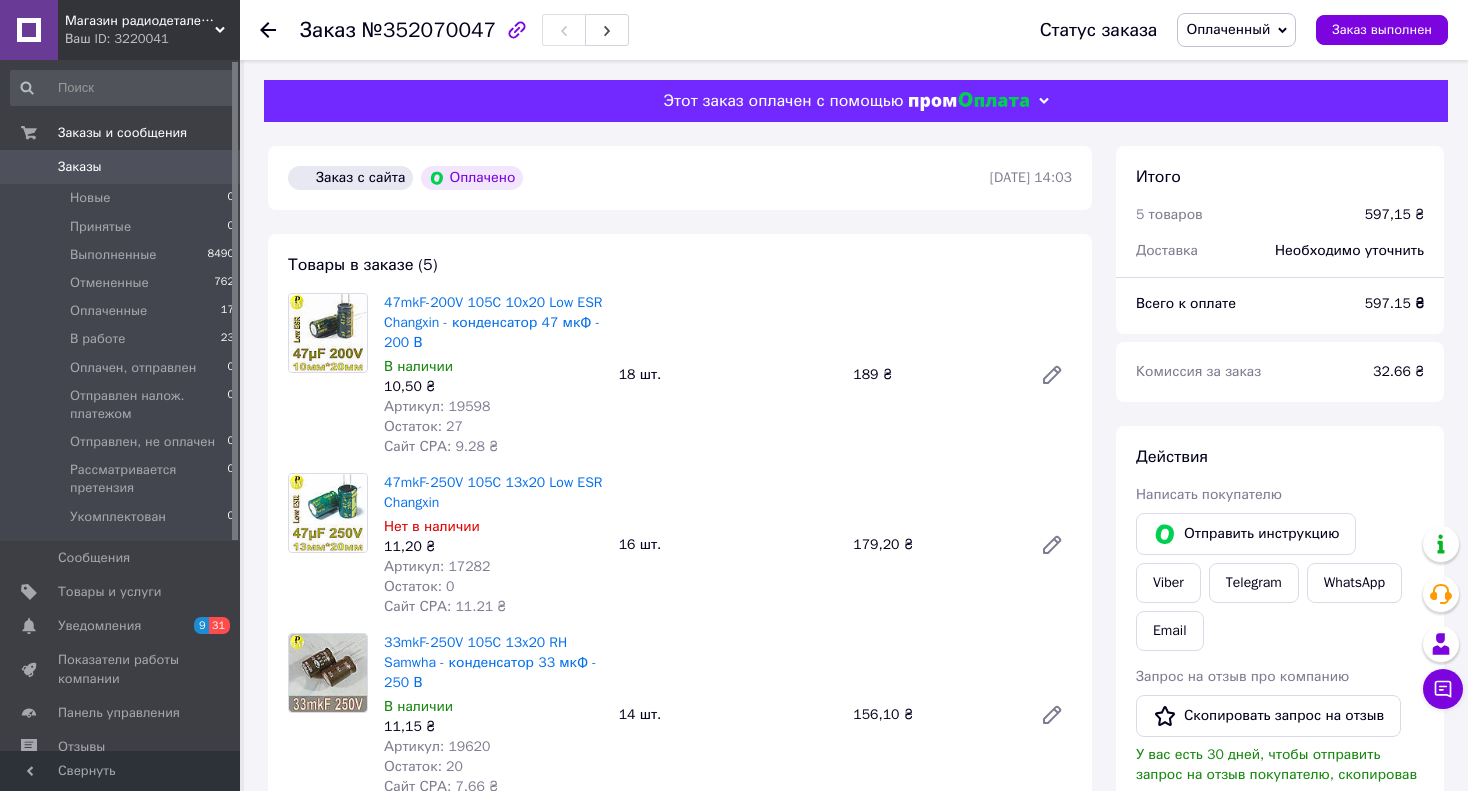 click on "№352070047" at bounding box center (429, 30) 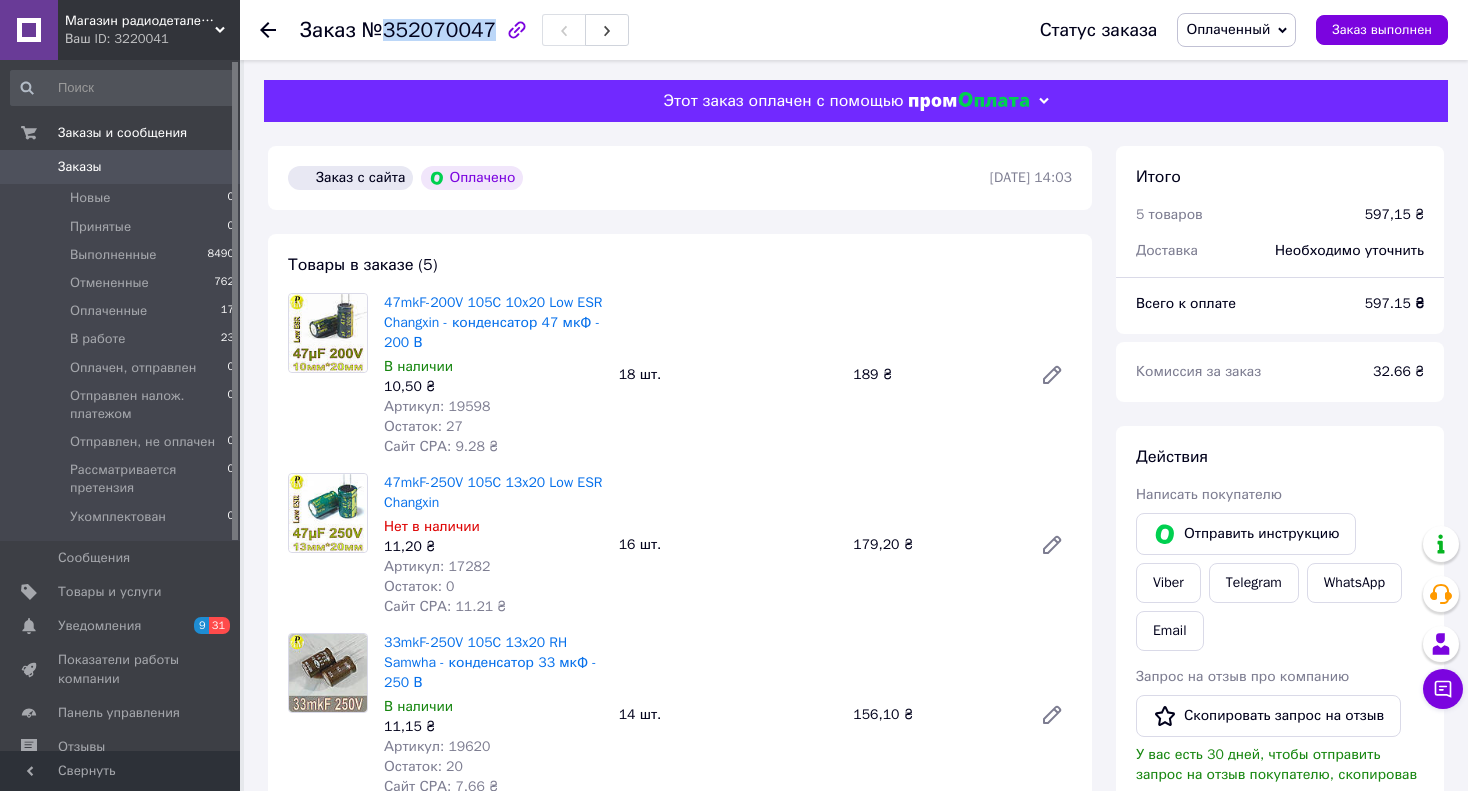 click on "№352070047" at bounding box center [429, 30] 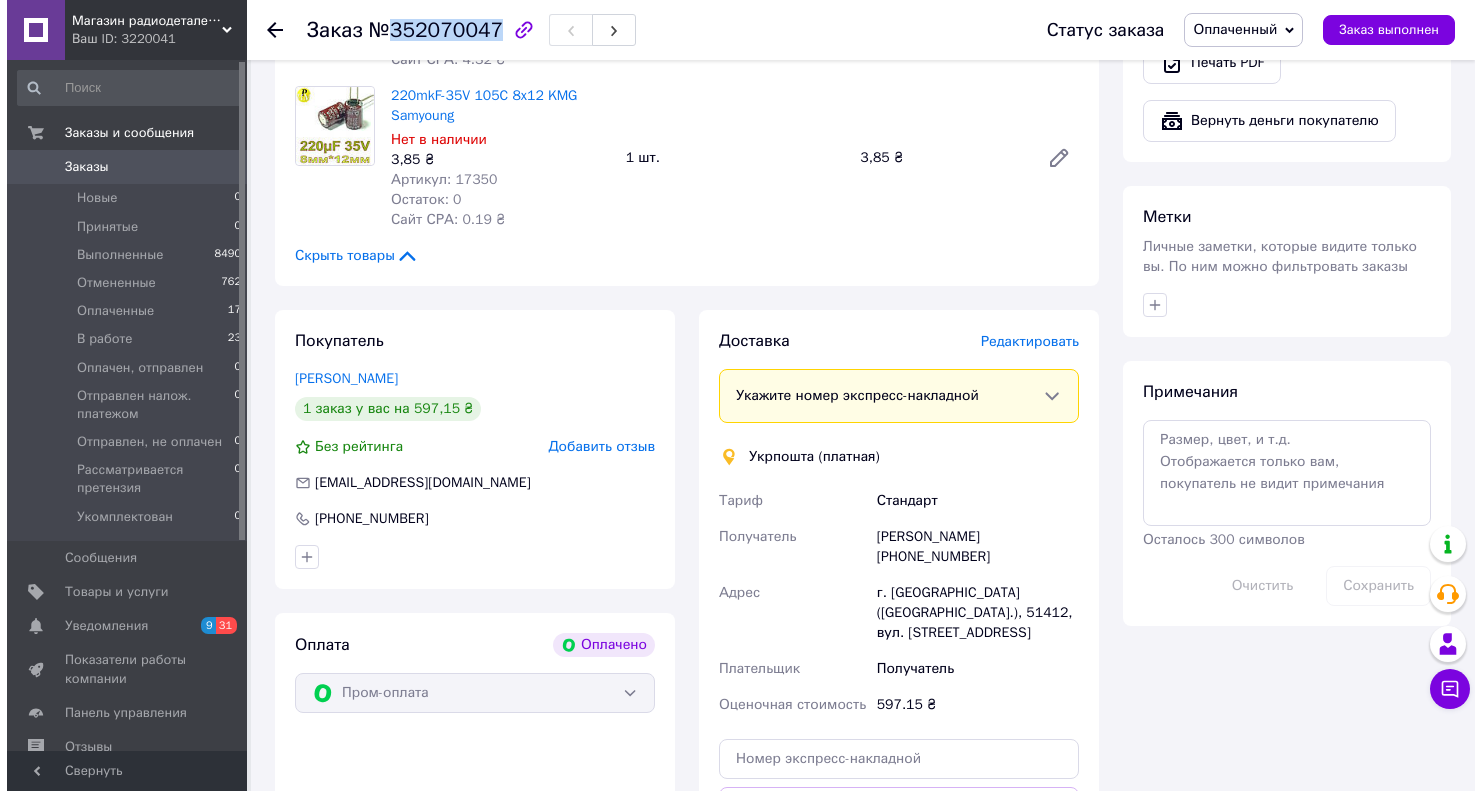 scroll, scrollTop: 900, scrollLeft: 0, axis: vertical 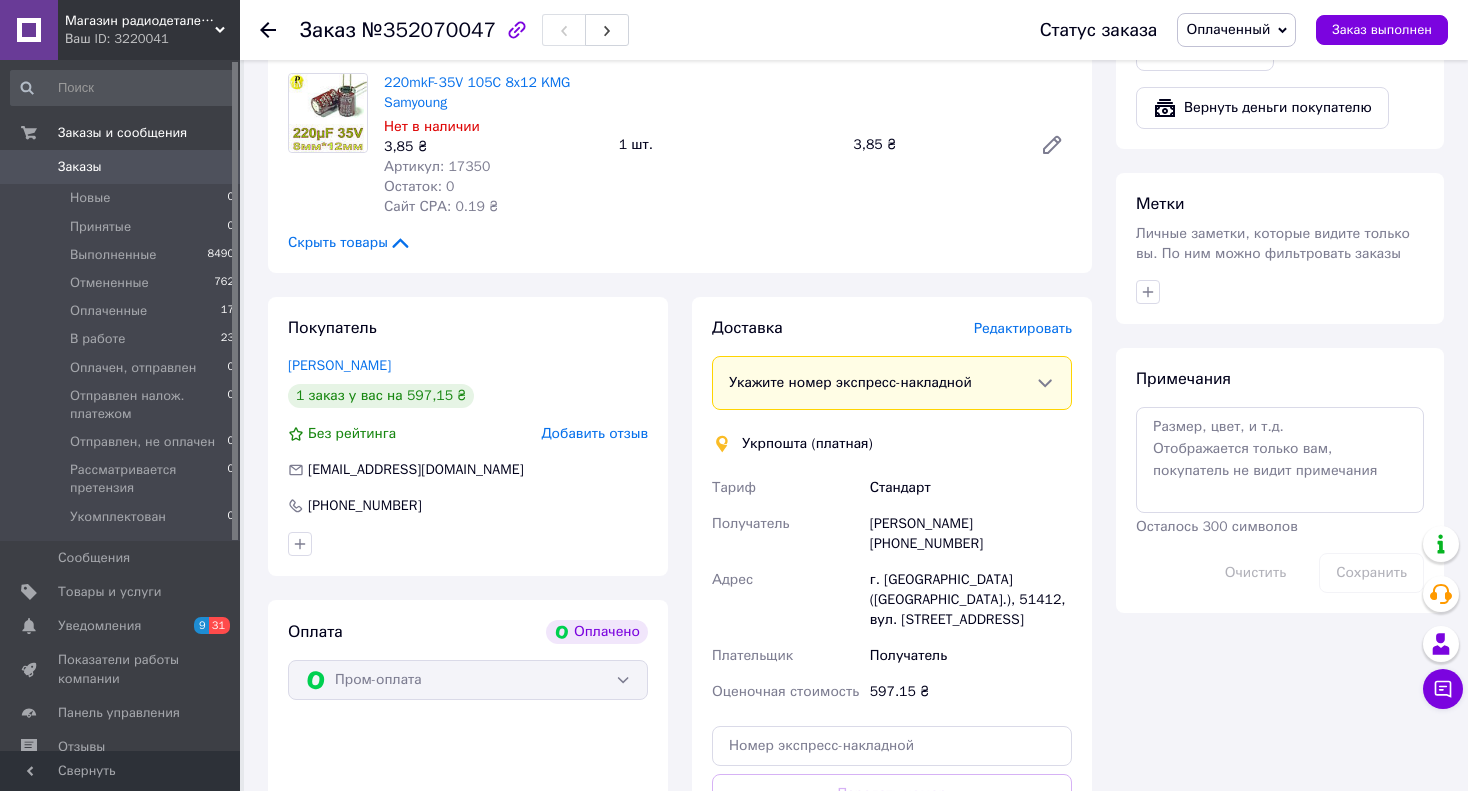 click on "Редактировать" at bounding box center (1023, 328) 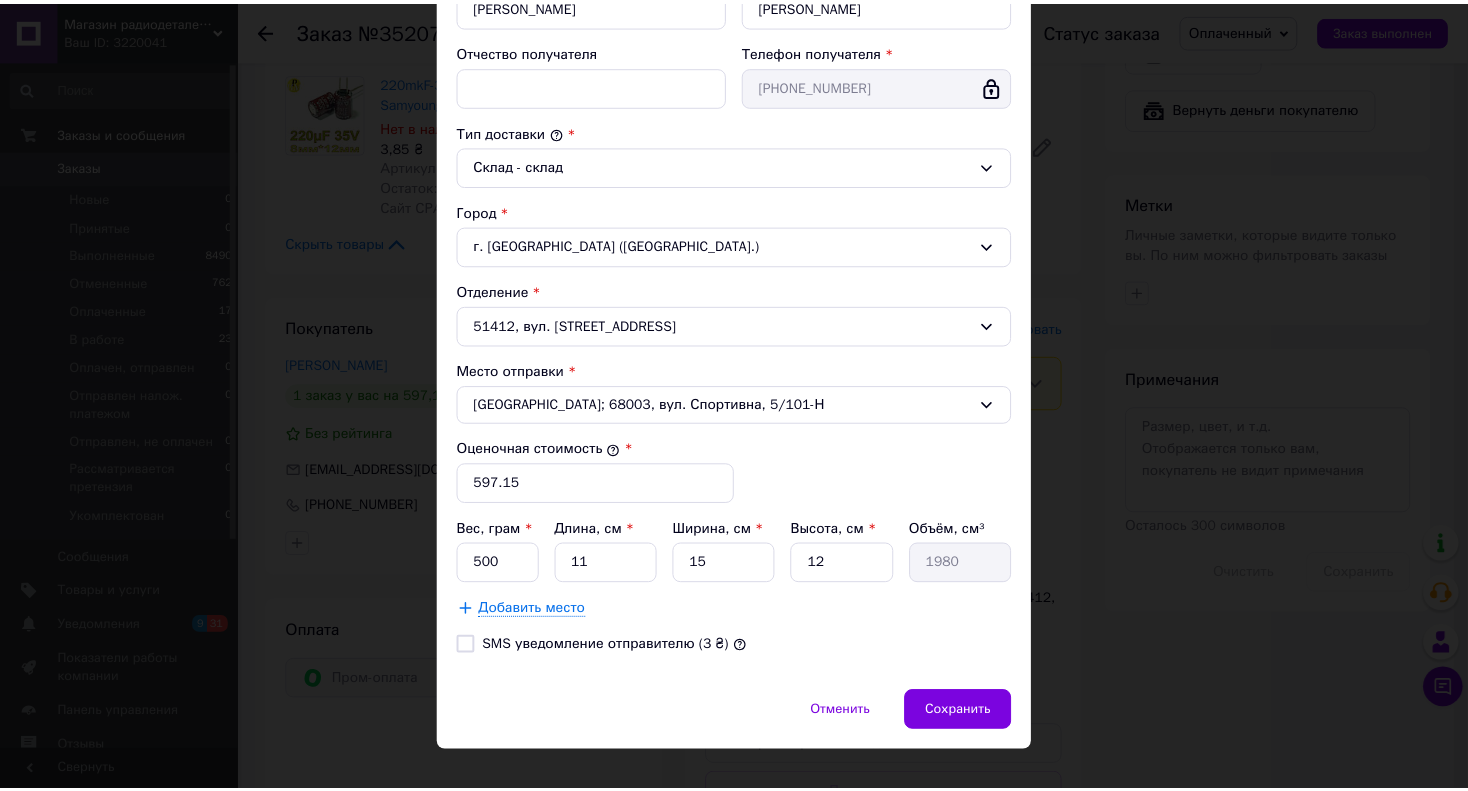 scroll, scrollTop: 455, scrollLeft: 0, axis: vertical 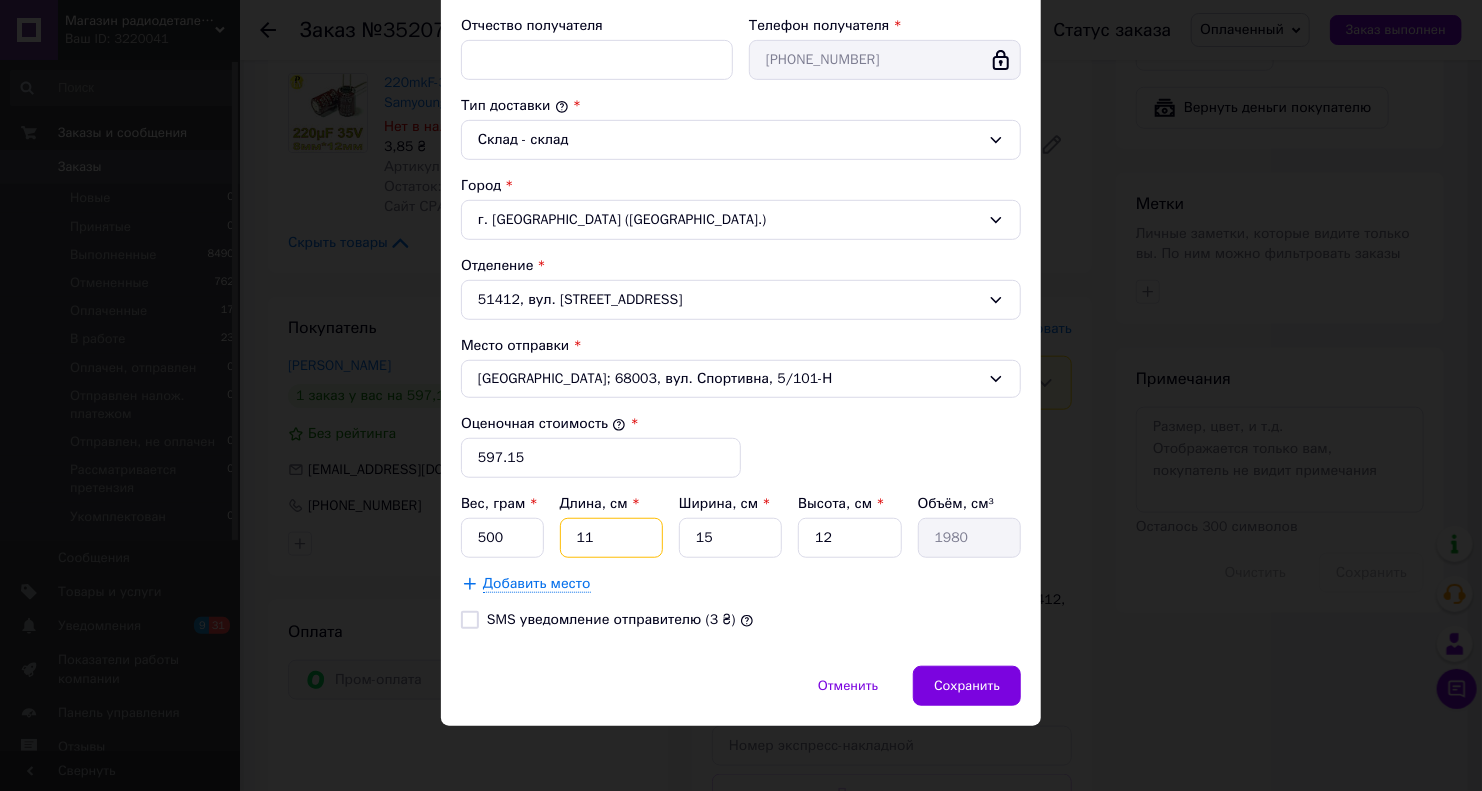 drag, startPoint x: 600, startPoint y: 527, endPoint x: 571, endPoint y: 532, distance: 29.427877 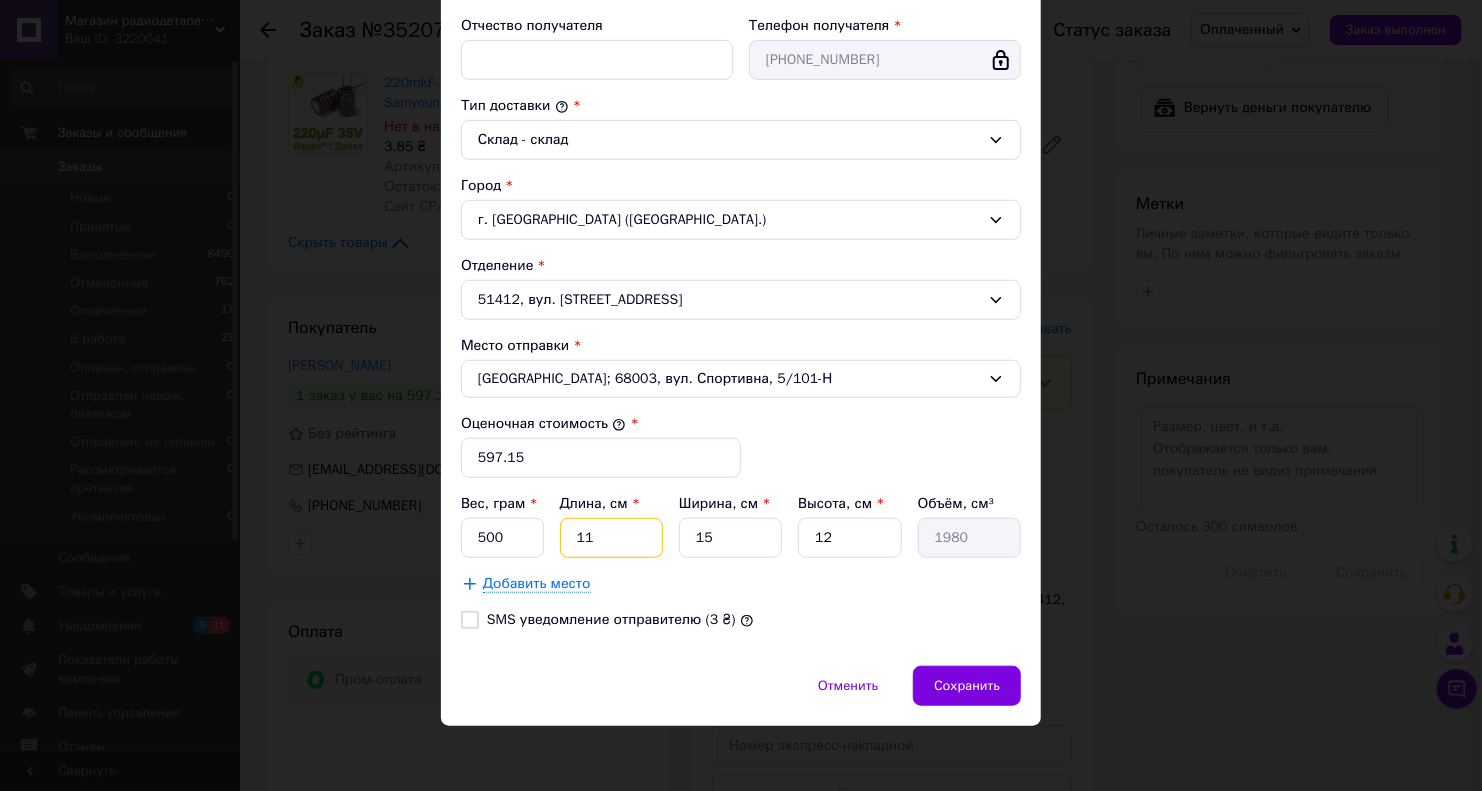 type on "1" 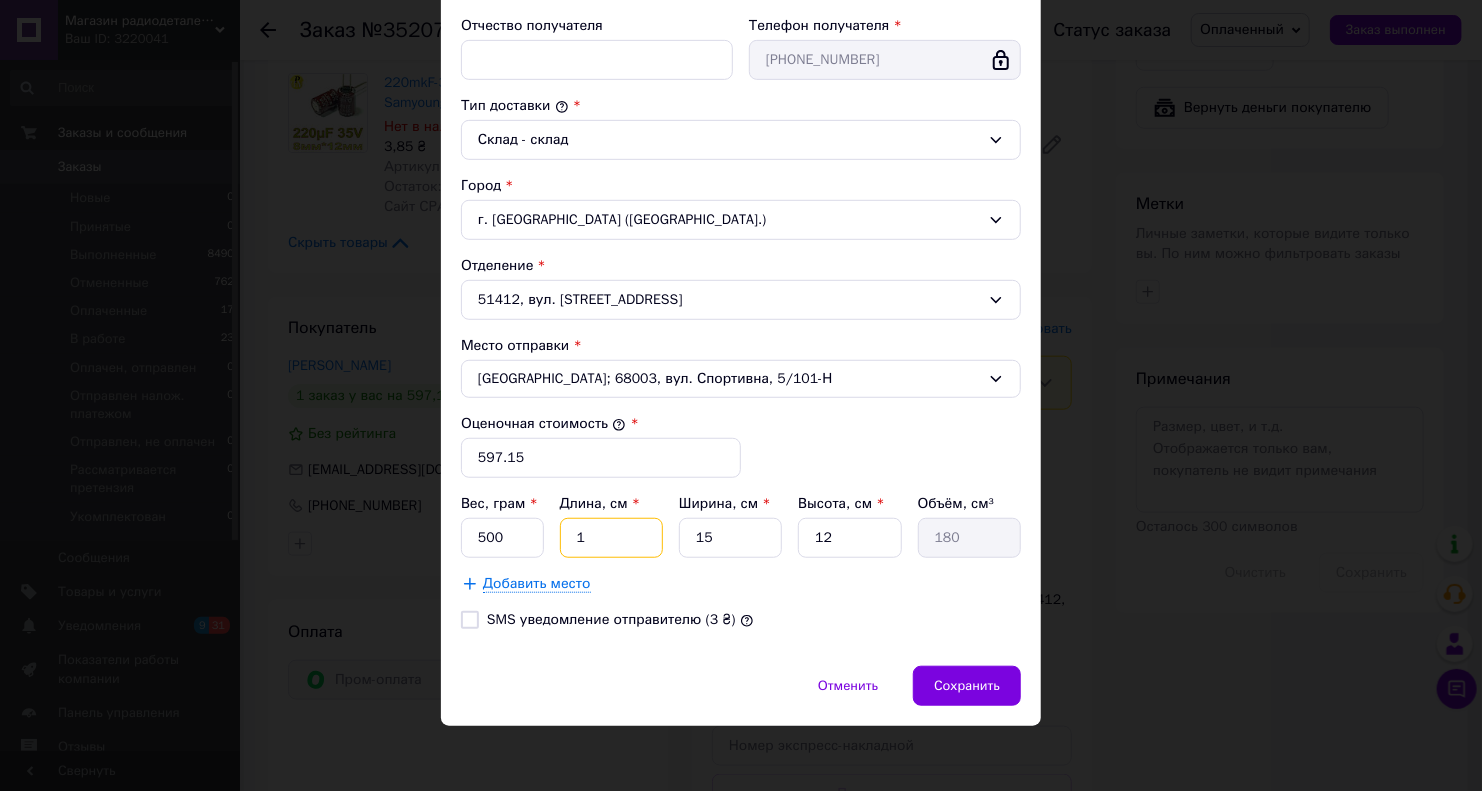 type on "15" 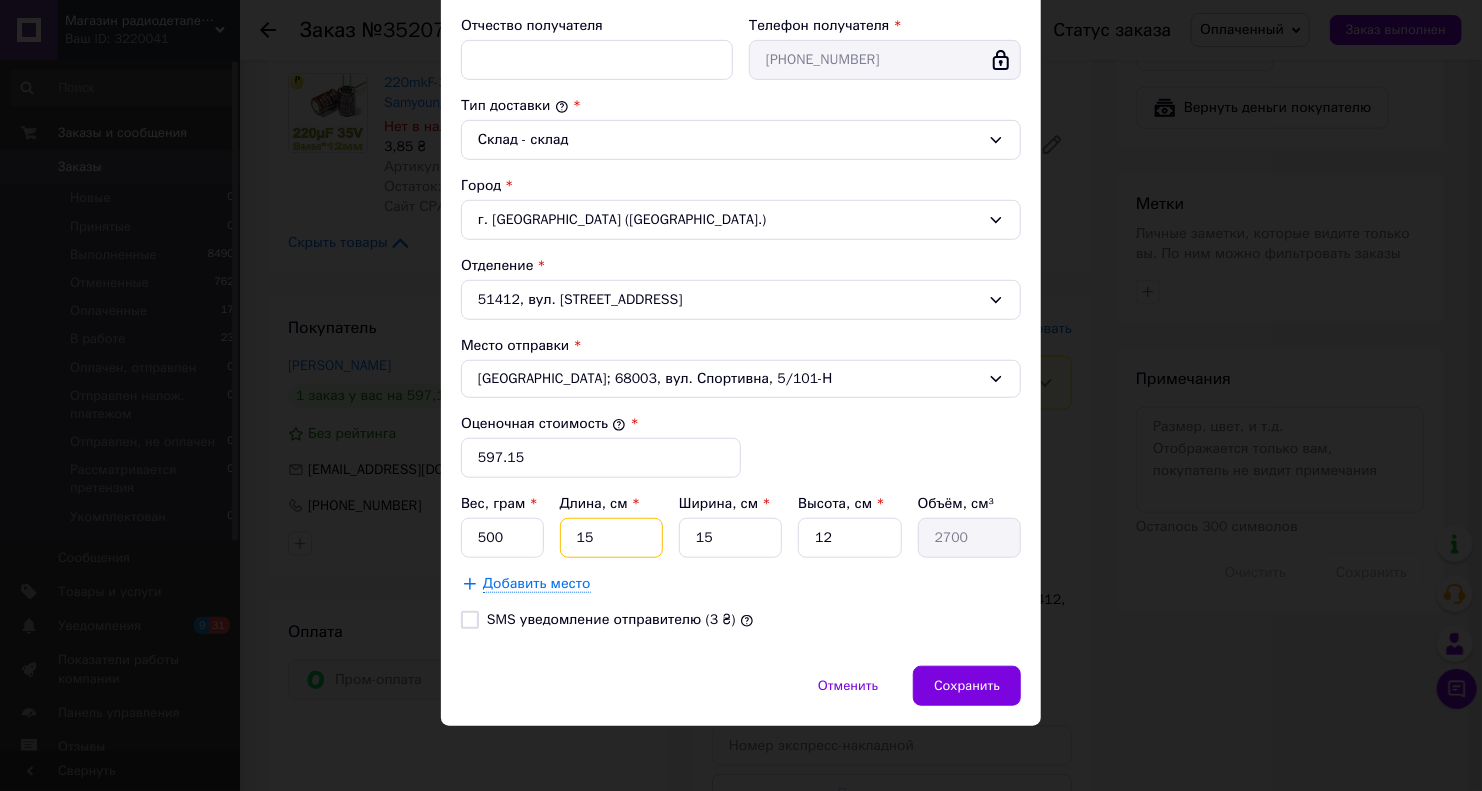 type on "15" 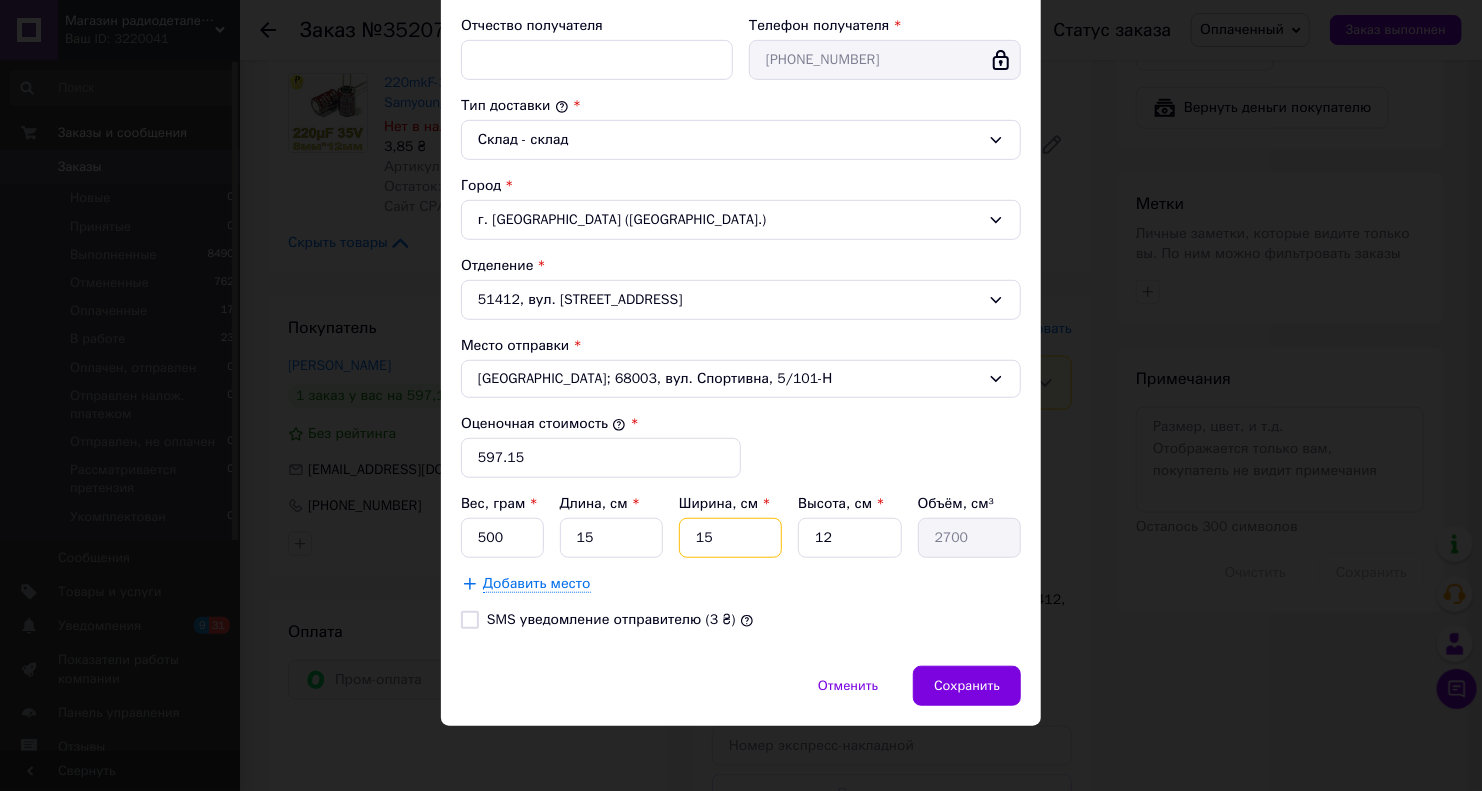 drag, startPoint x: 715, startPoint y: 537, endPoint x: 672, endPoint y: 530, distance: 43.56604 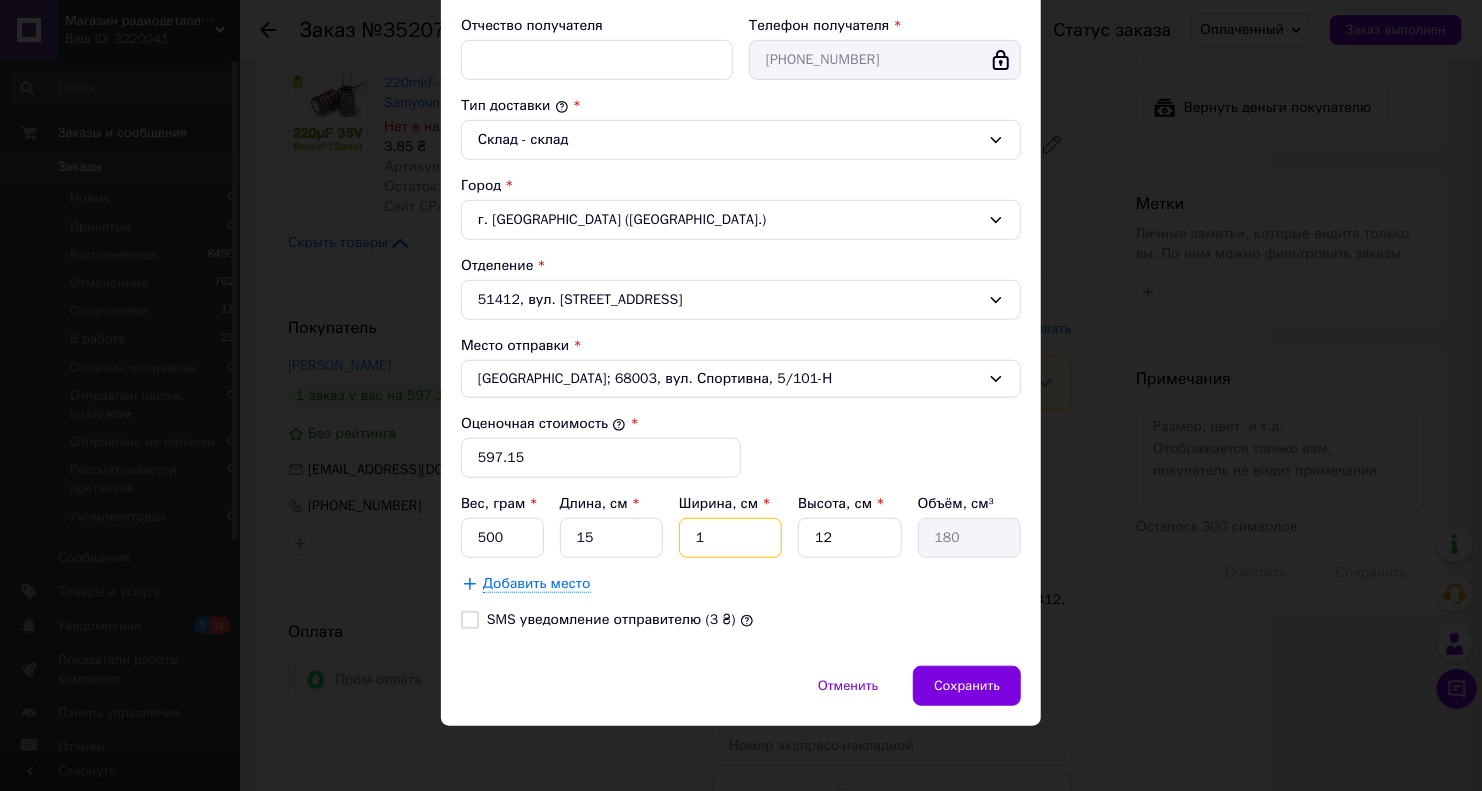 type on "11" 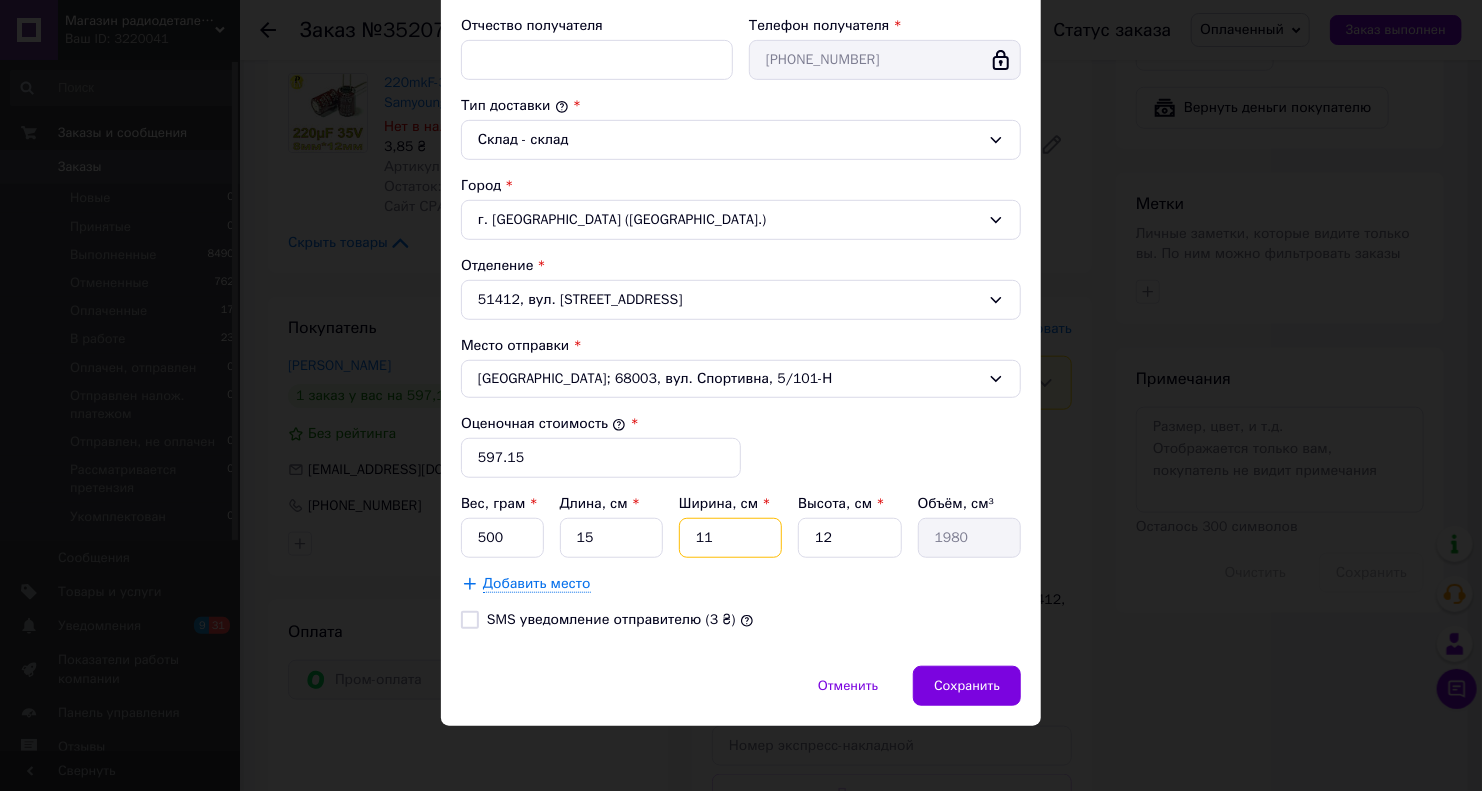 type on "11" 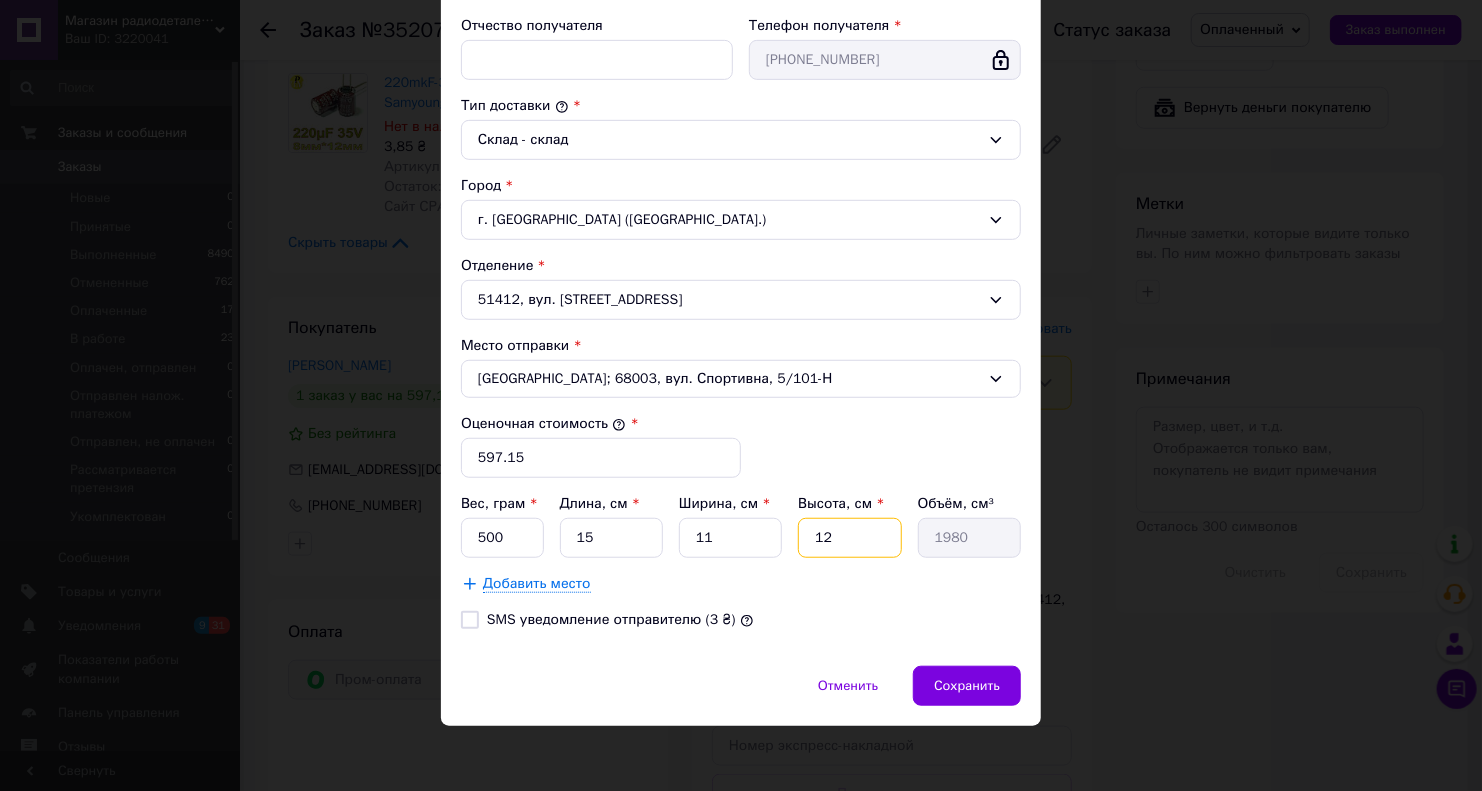drag, startPoint x: 855, startPoint y: 534, endPoint x: 788, endPoint y: 535, distance: 67.00746 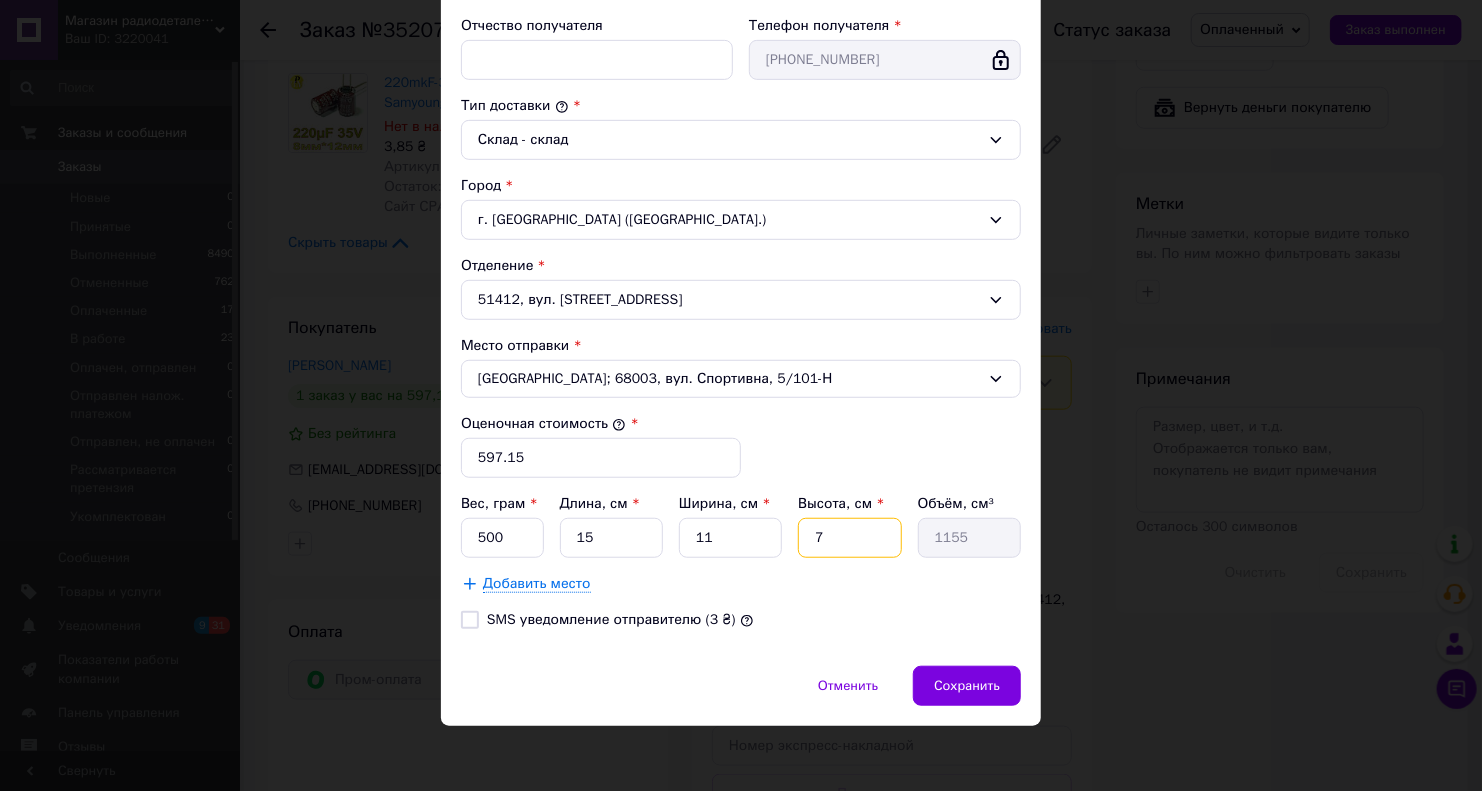type on "7" 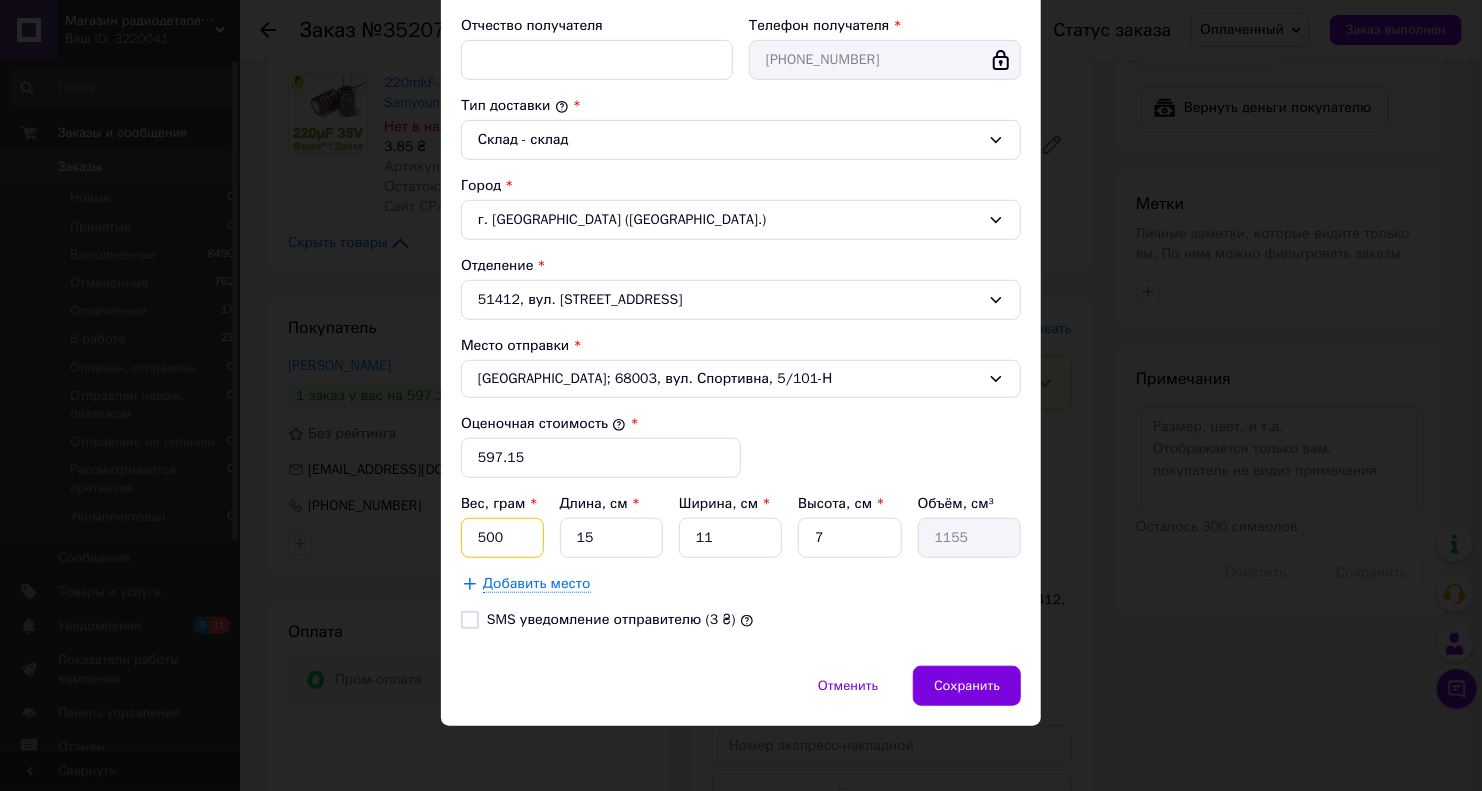 drag, startPoint x: 499, startPoint y: 528, endPoint x: 459, endPoint y: 533, distance: 40.311287 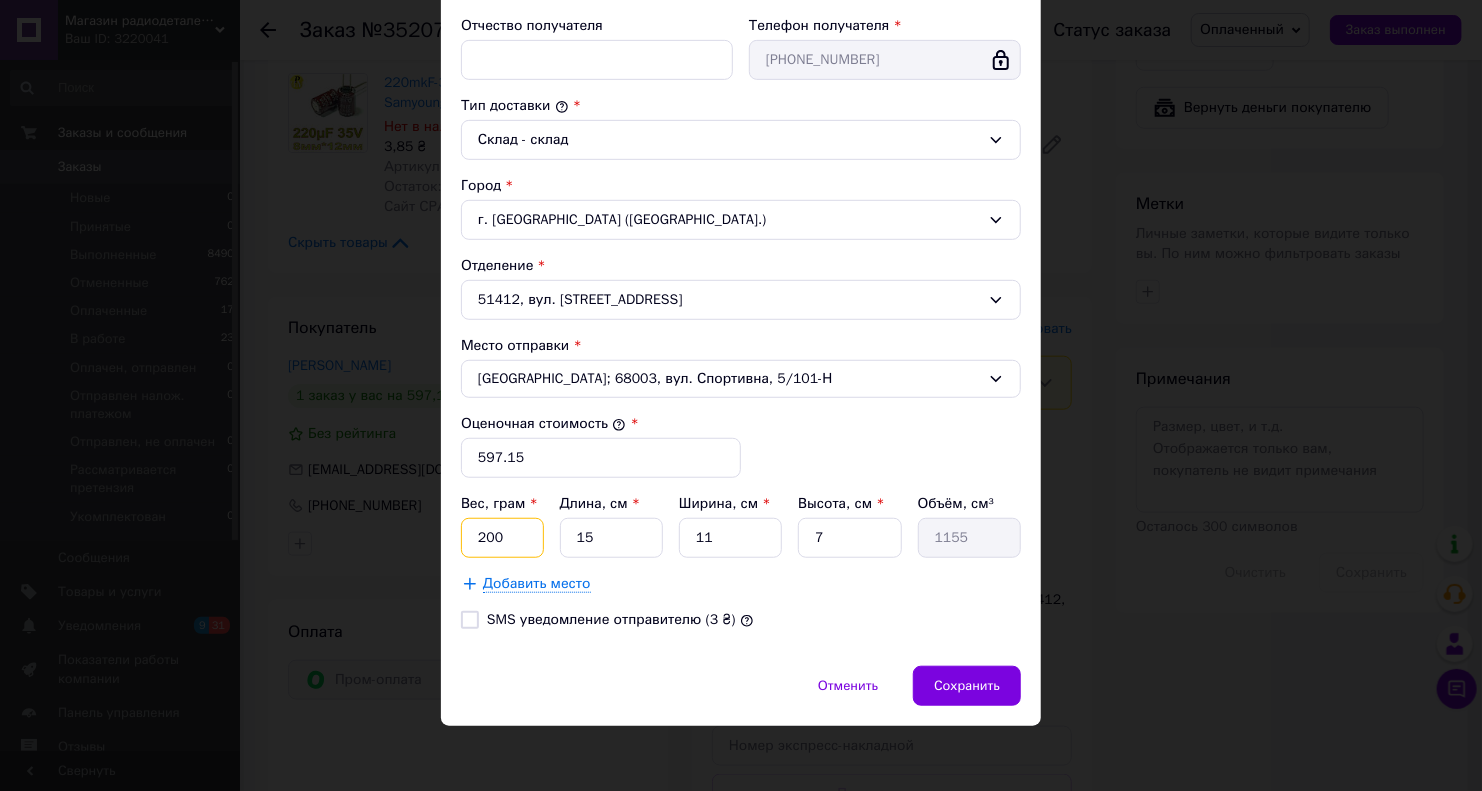 type on "200" 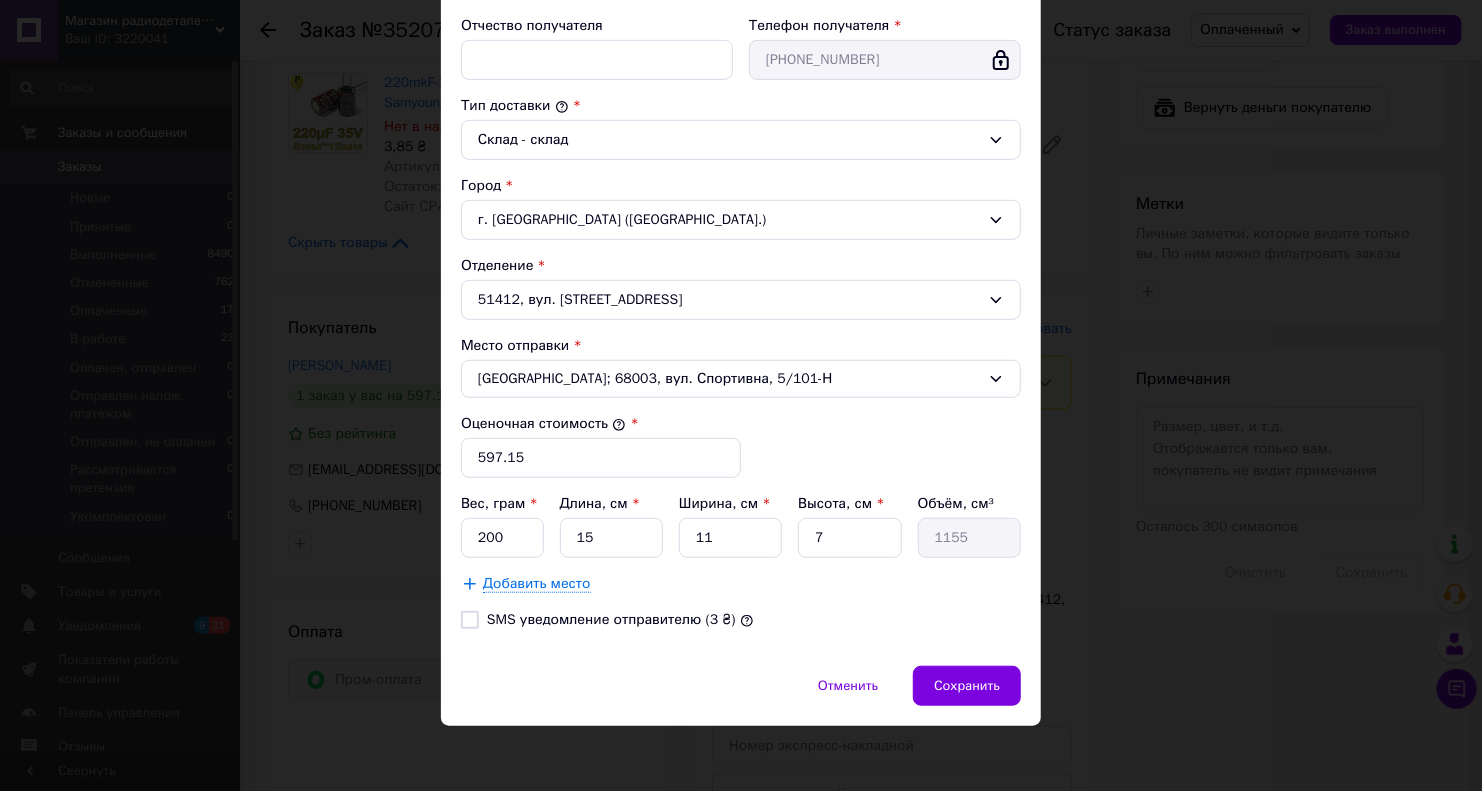 click on "Добавить место" at bounding box center [741, 584] 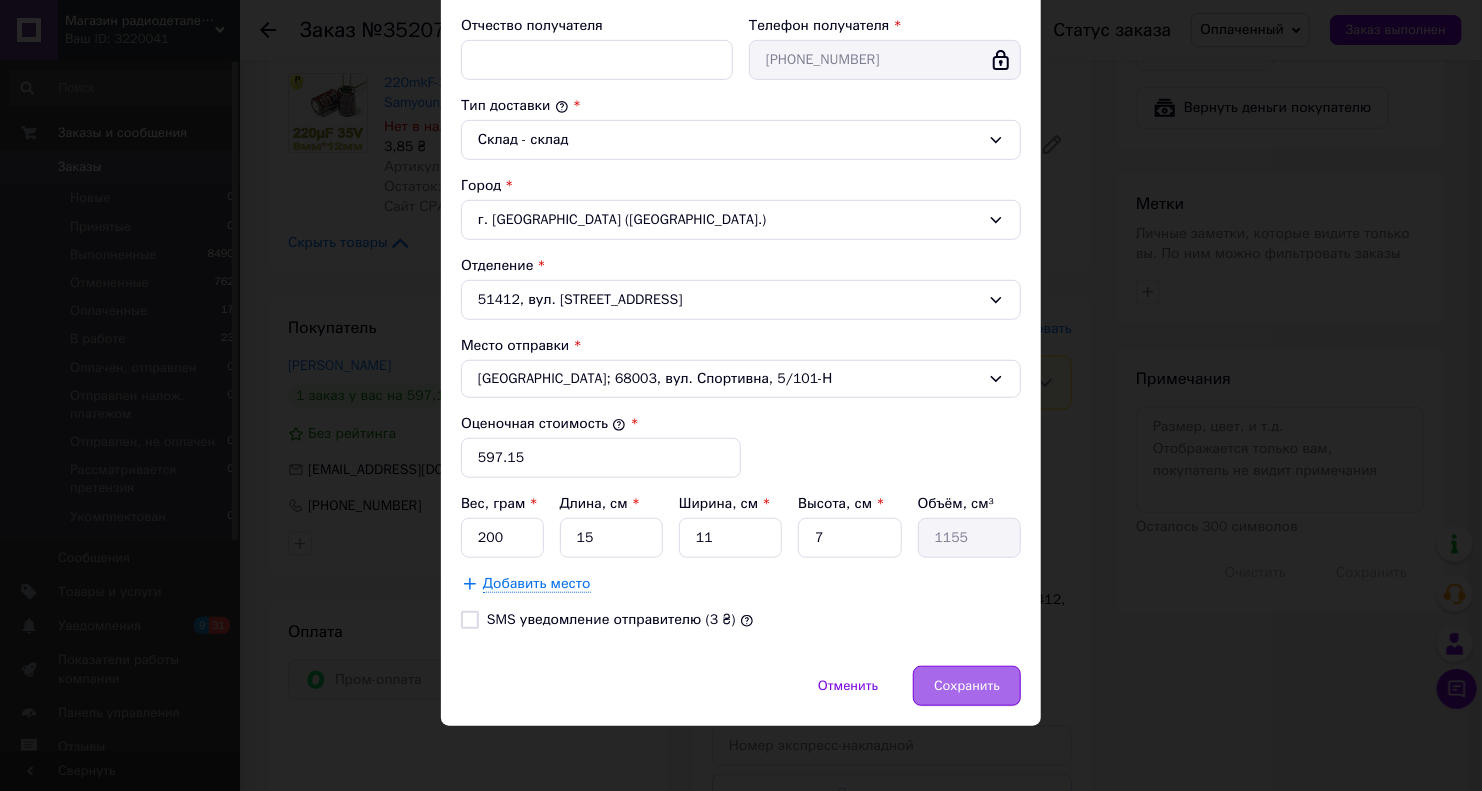 click on "Сохранить" at bounding box center (967, 686) 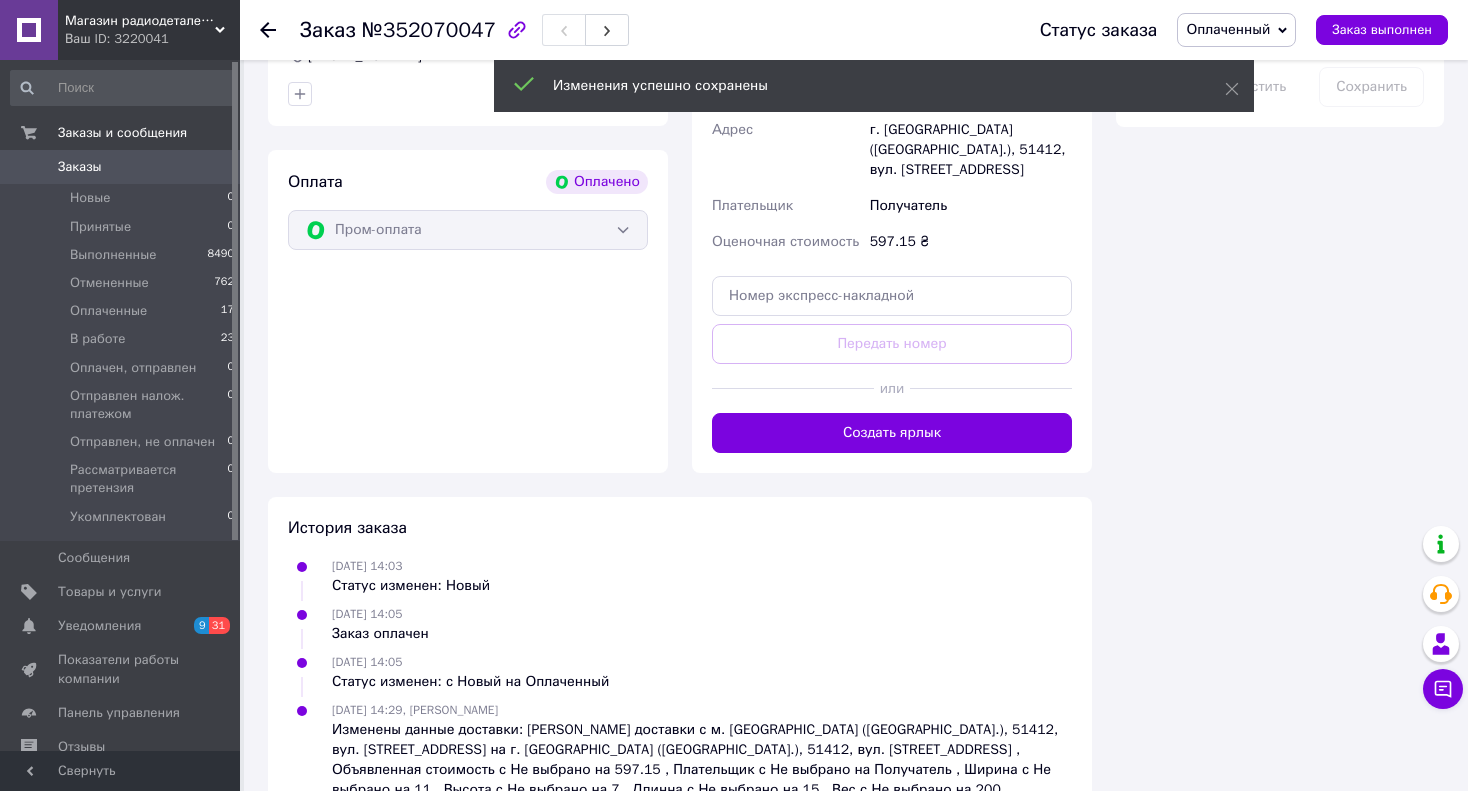 scroll, scrollTop: 1384, scrollLeft: 0, axis: vertical 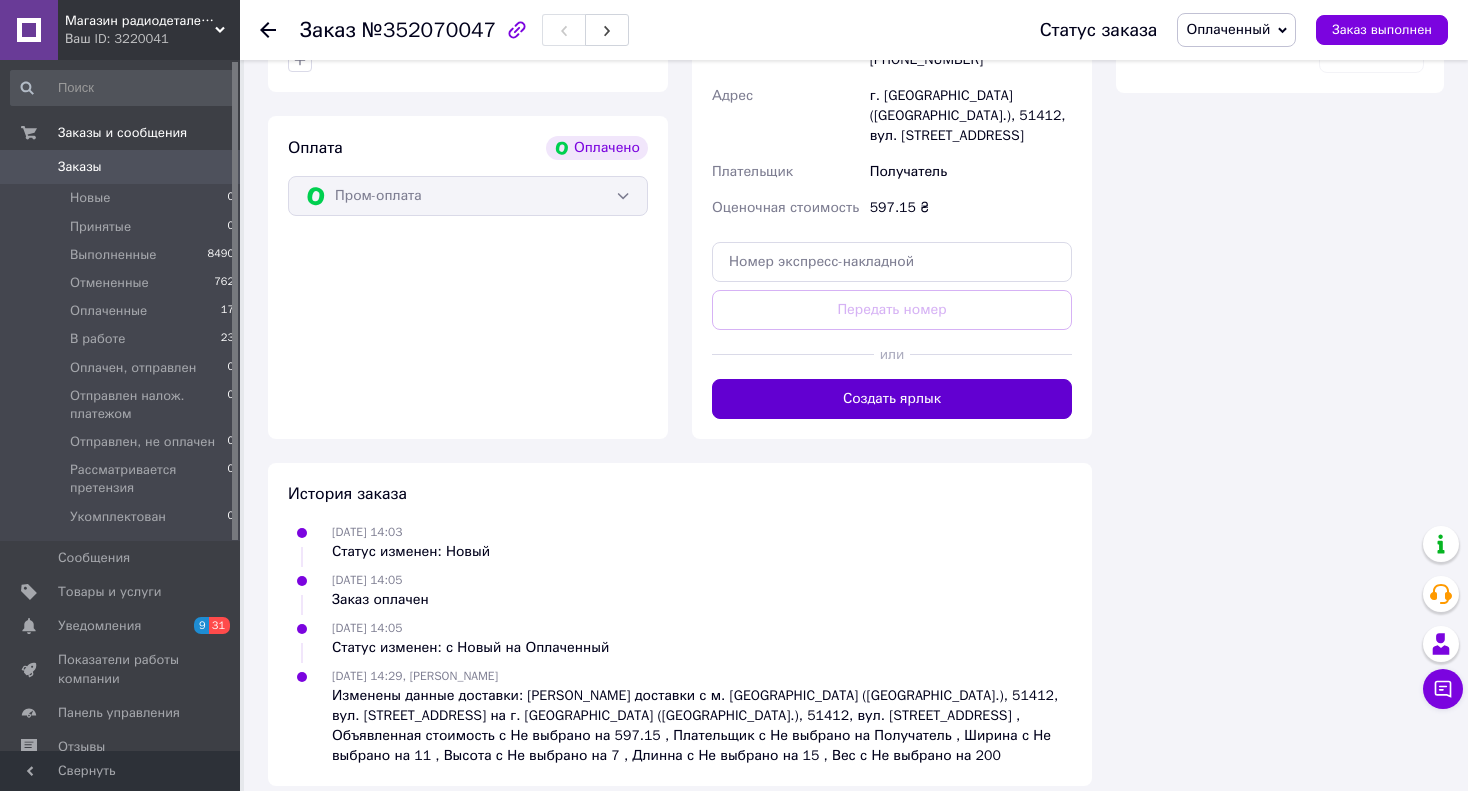 click on "Создать ярлык" at bounding box center [892, 399] 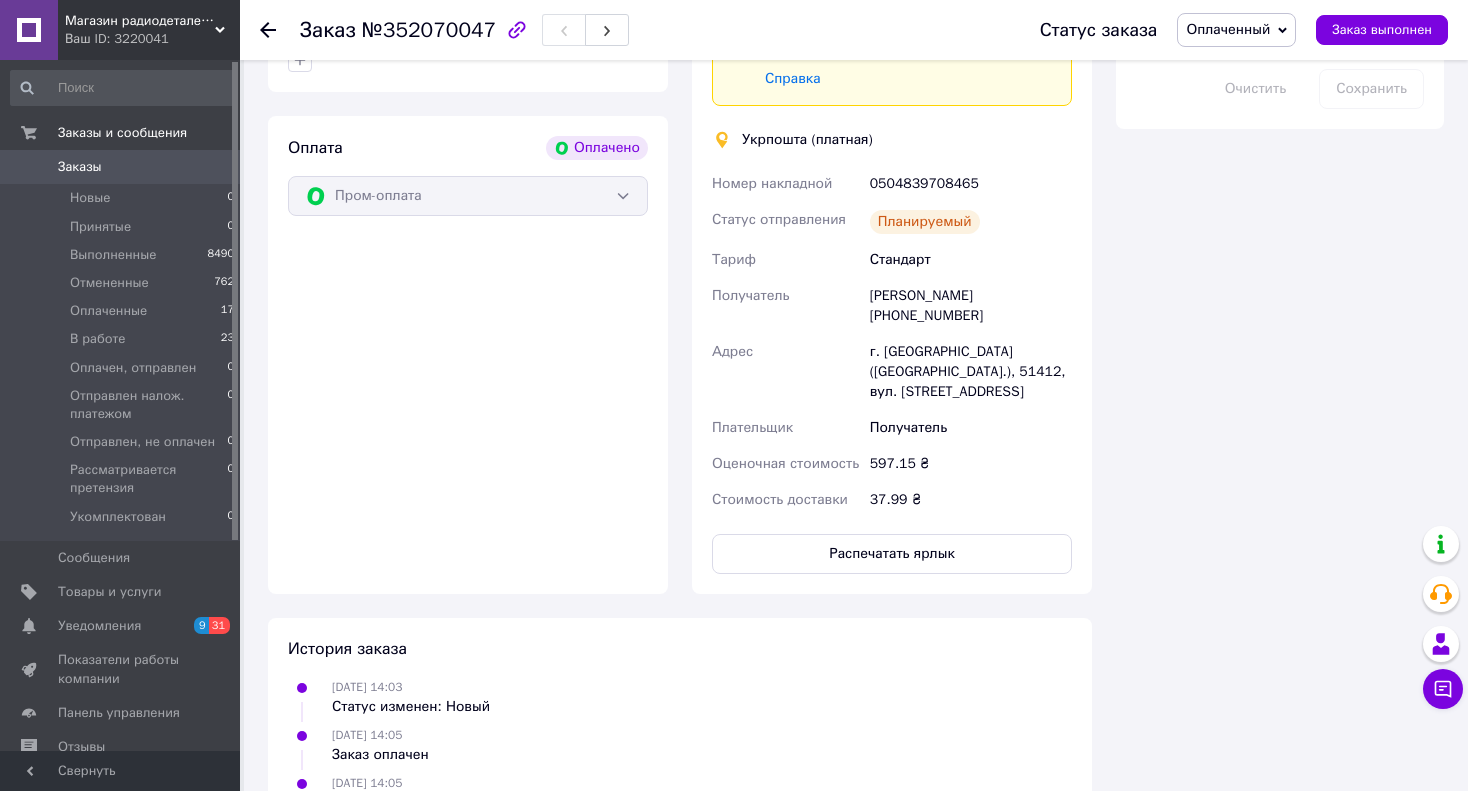 scroll, scrollTop: 1184, scrollLeft: 0, axis: vertical 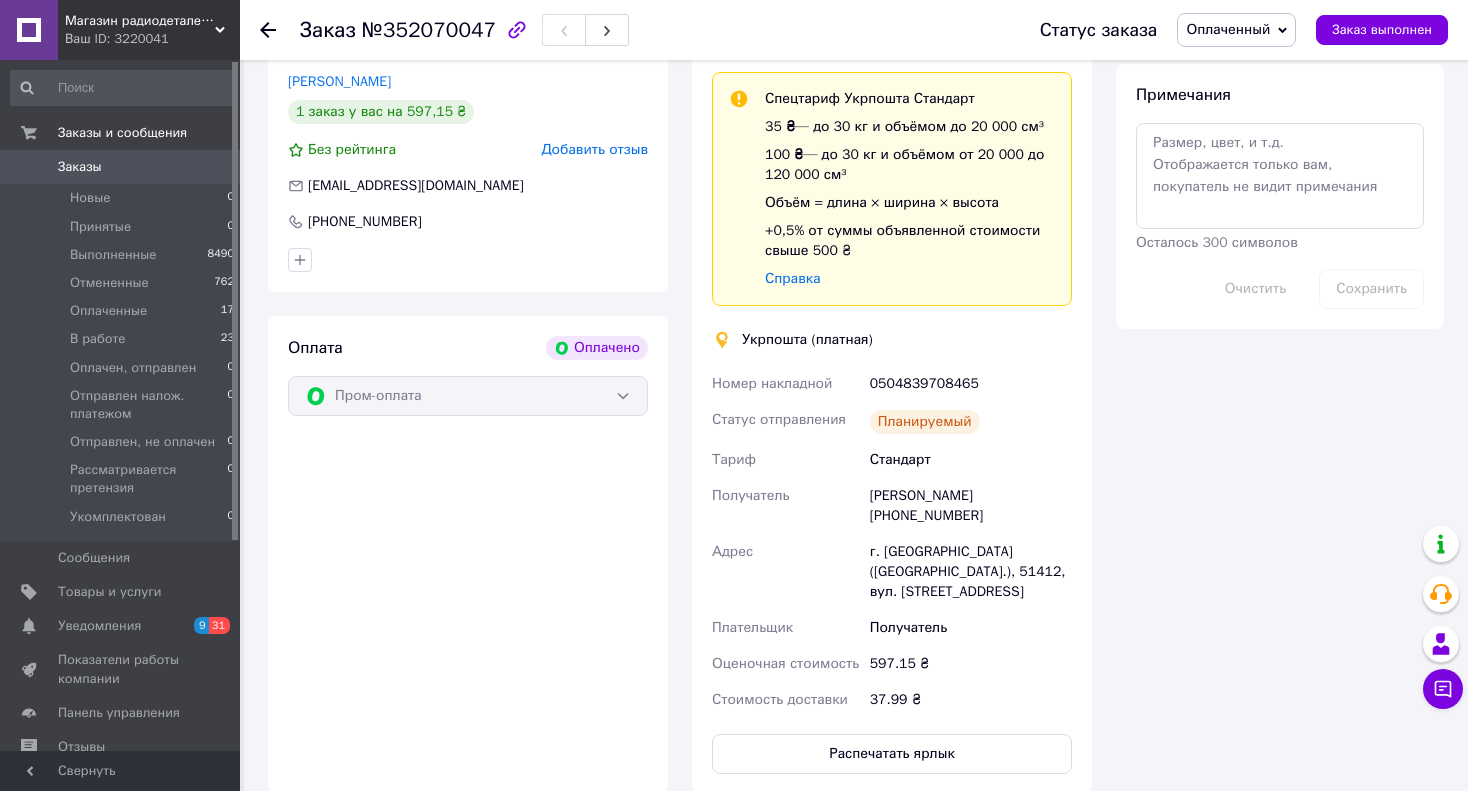 click on "0504839708465" at bounding box center (971, 384) 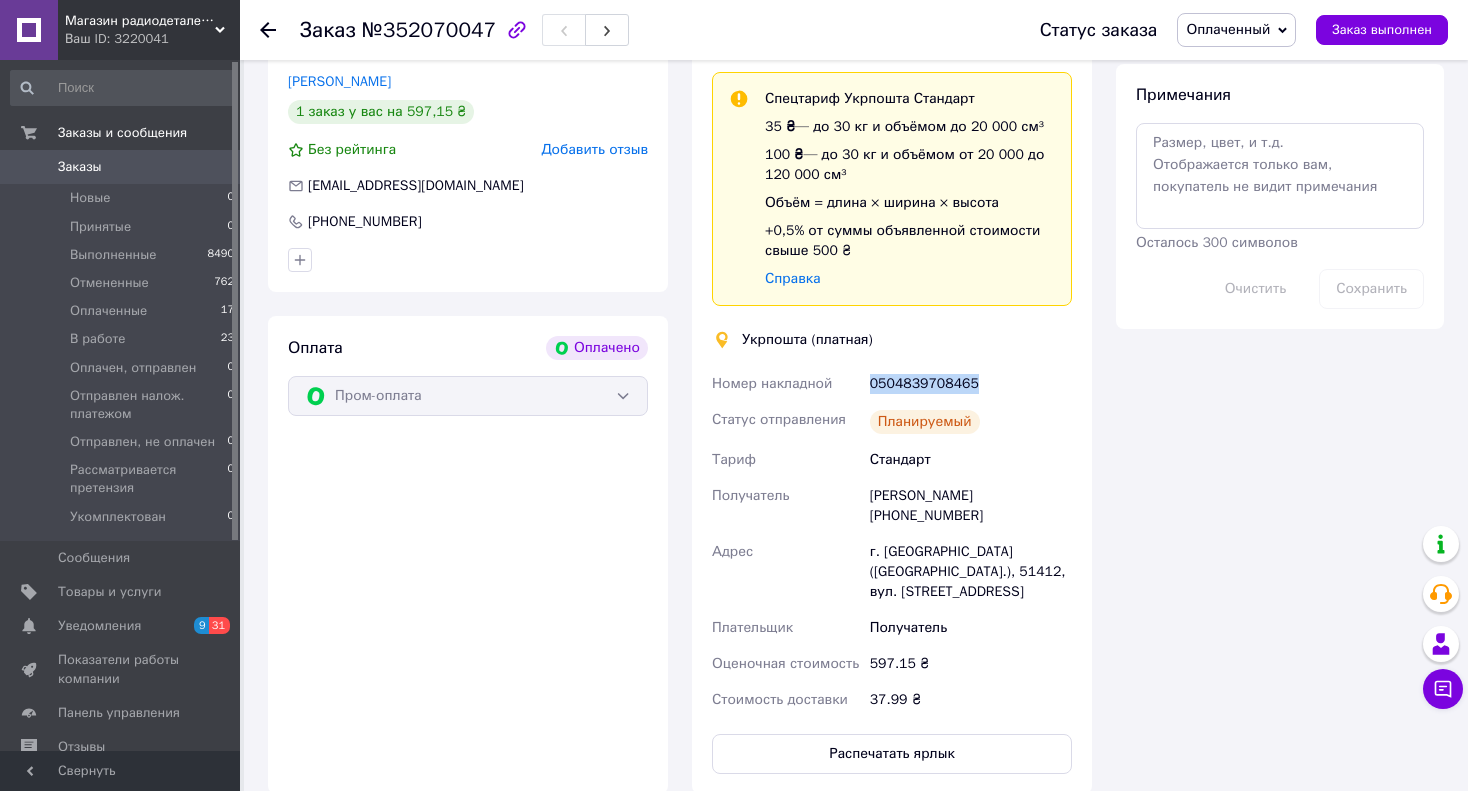 click on "0504839708465" at bounding box center (971, 384) 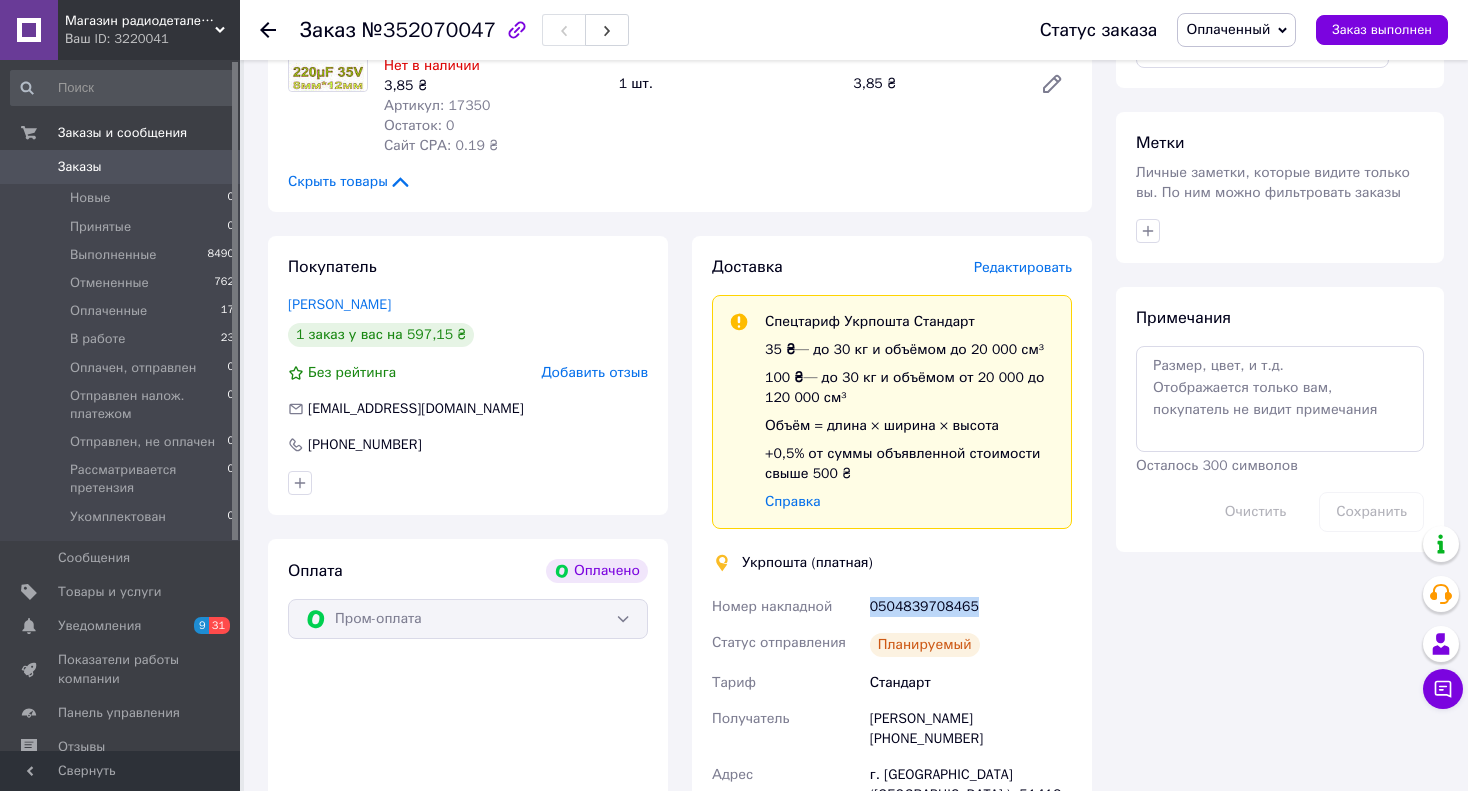 scroll, scrollTop: 584, scrollLeft: 0, axis: vertical 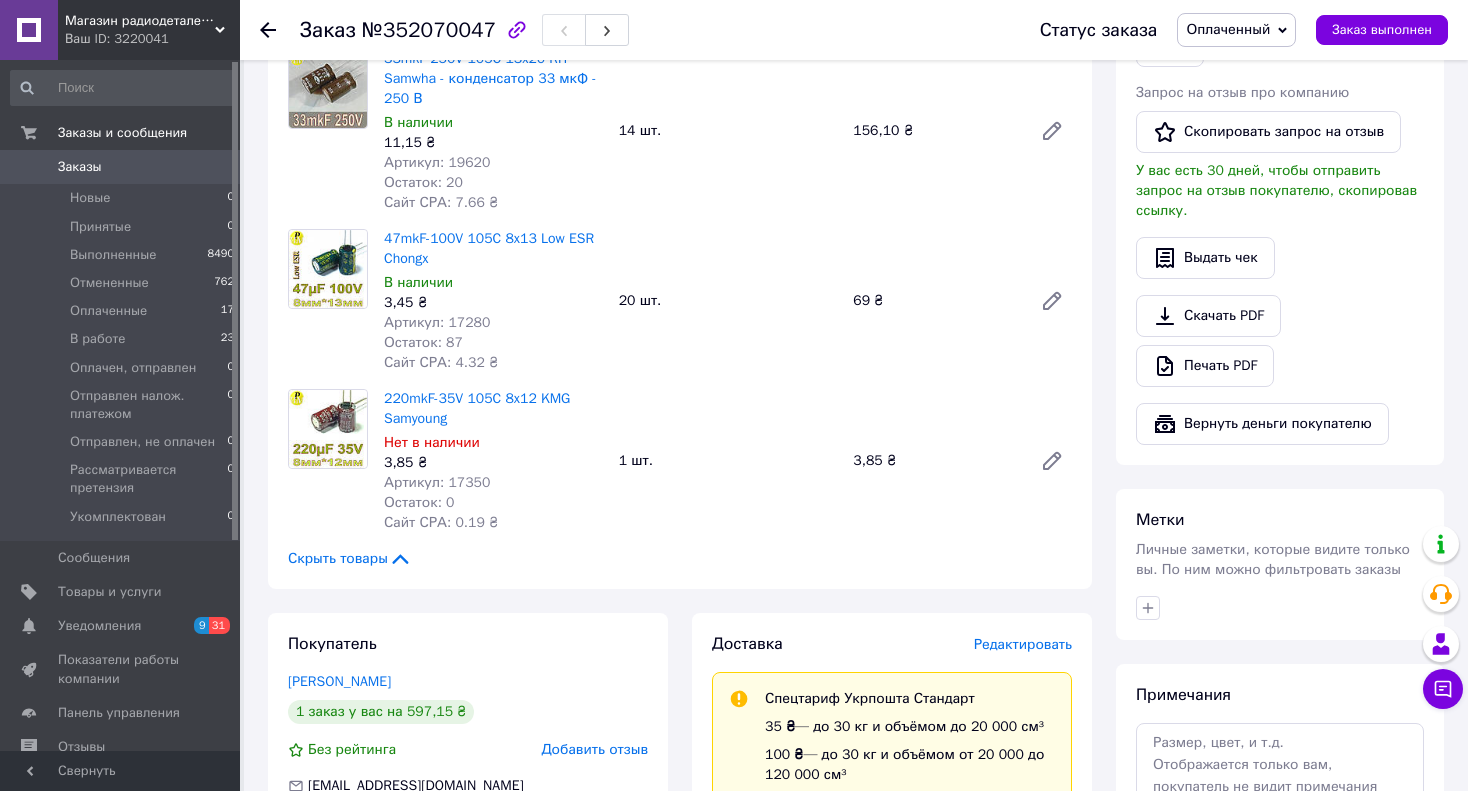 click on "Заказы" at bounding box center (80, 167) 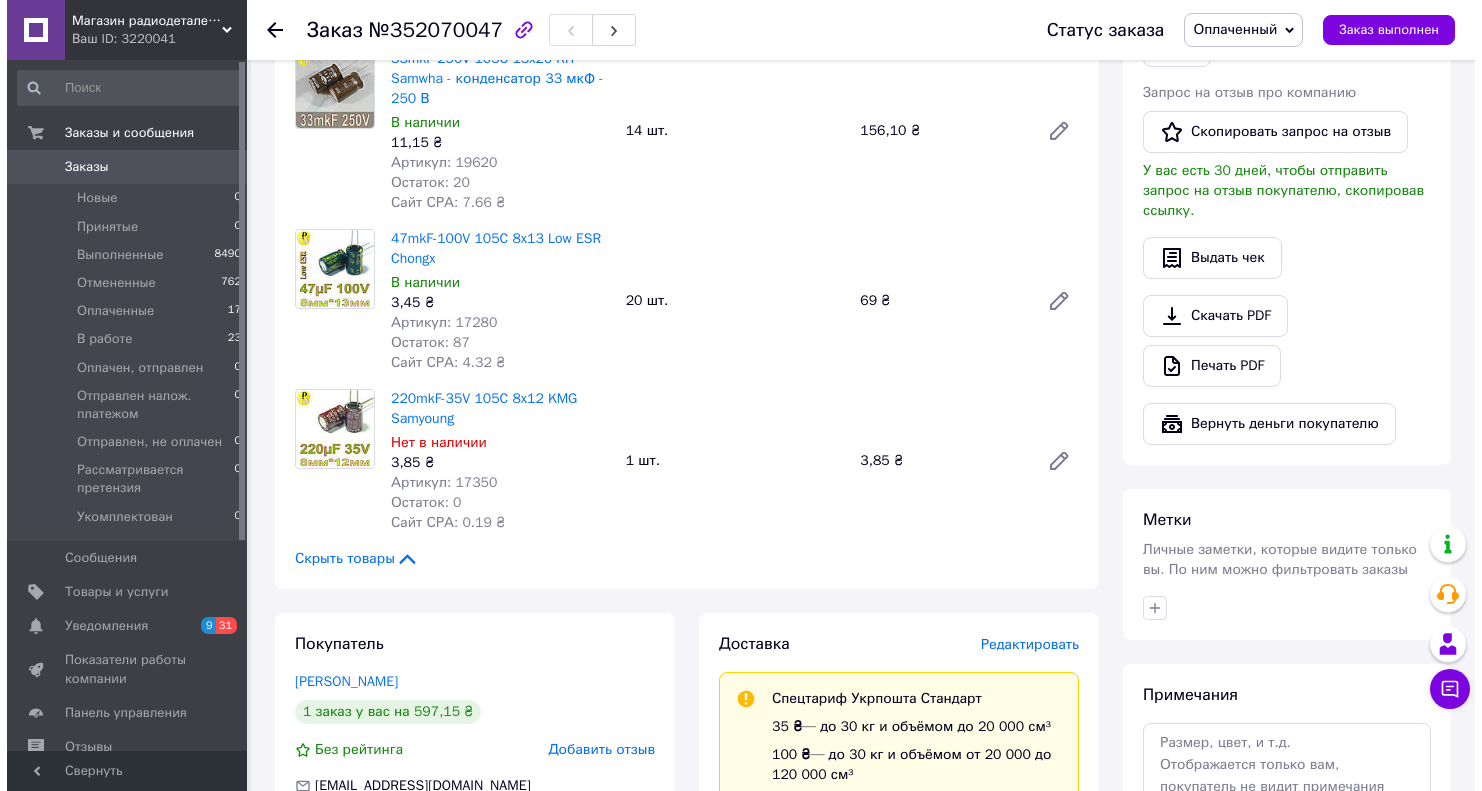 scroll, scrollTop: 0, scrollLeft: 0, axis: both 